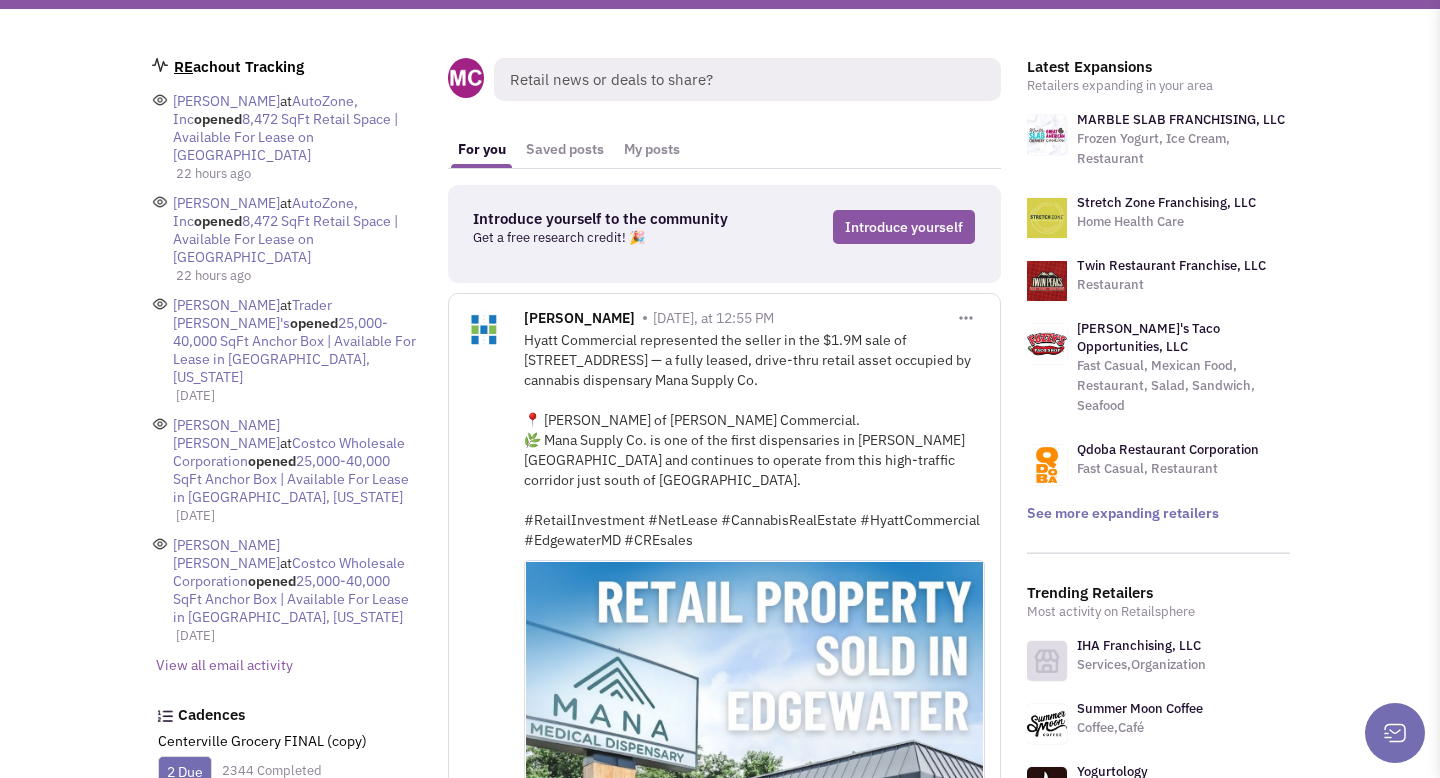 scroll, scrollTop: 0, scrollLeft: 0, axis: both 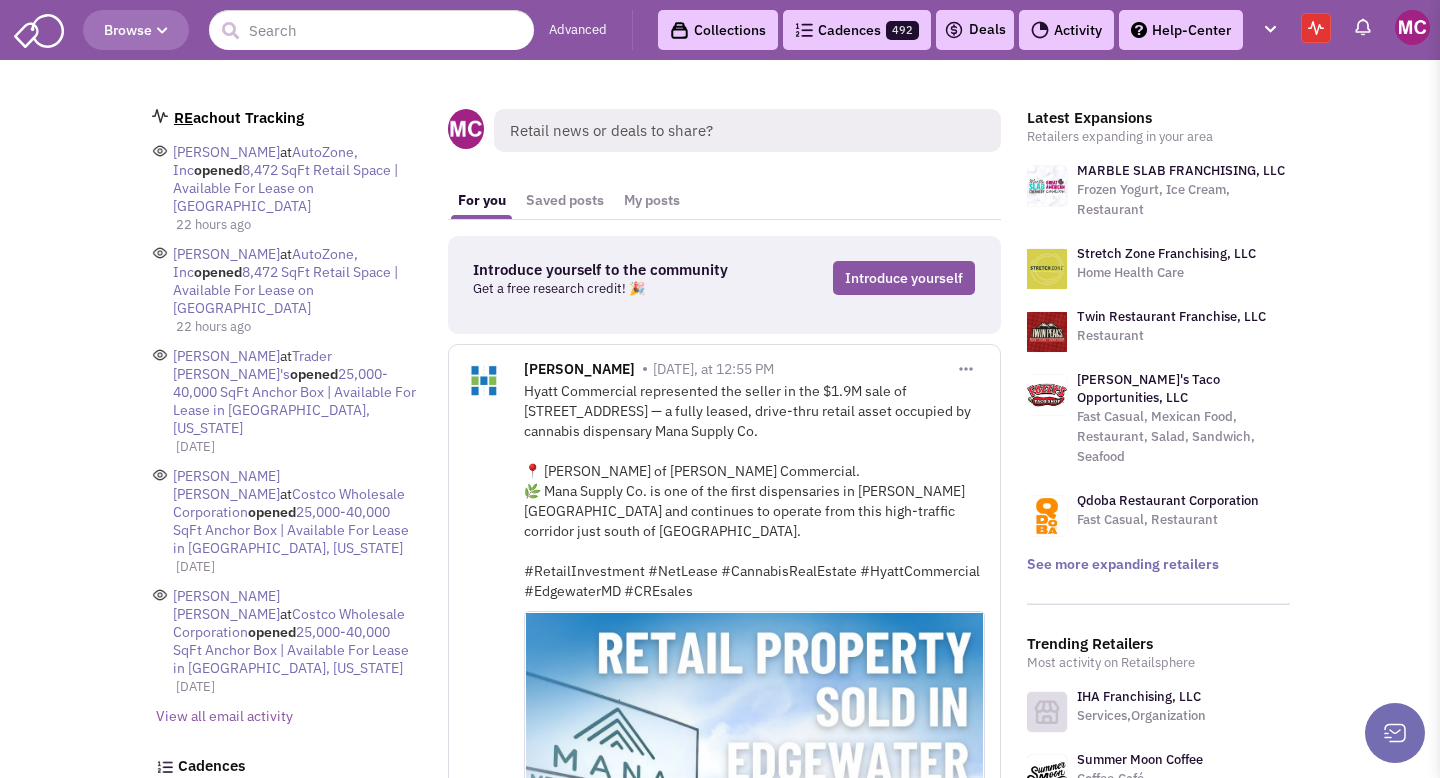 click on "Browse
Advanced
Collections
Cadences  492
Deals
Activity
Help-Center
Calendar" at bounding box center (720, 30) 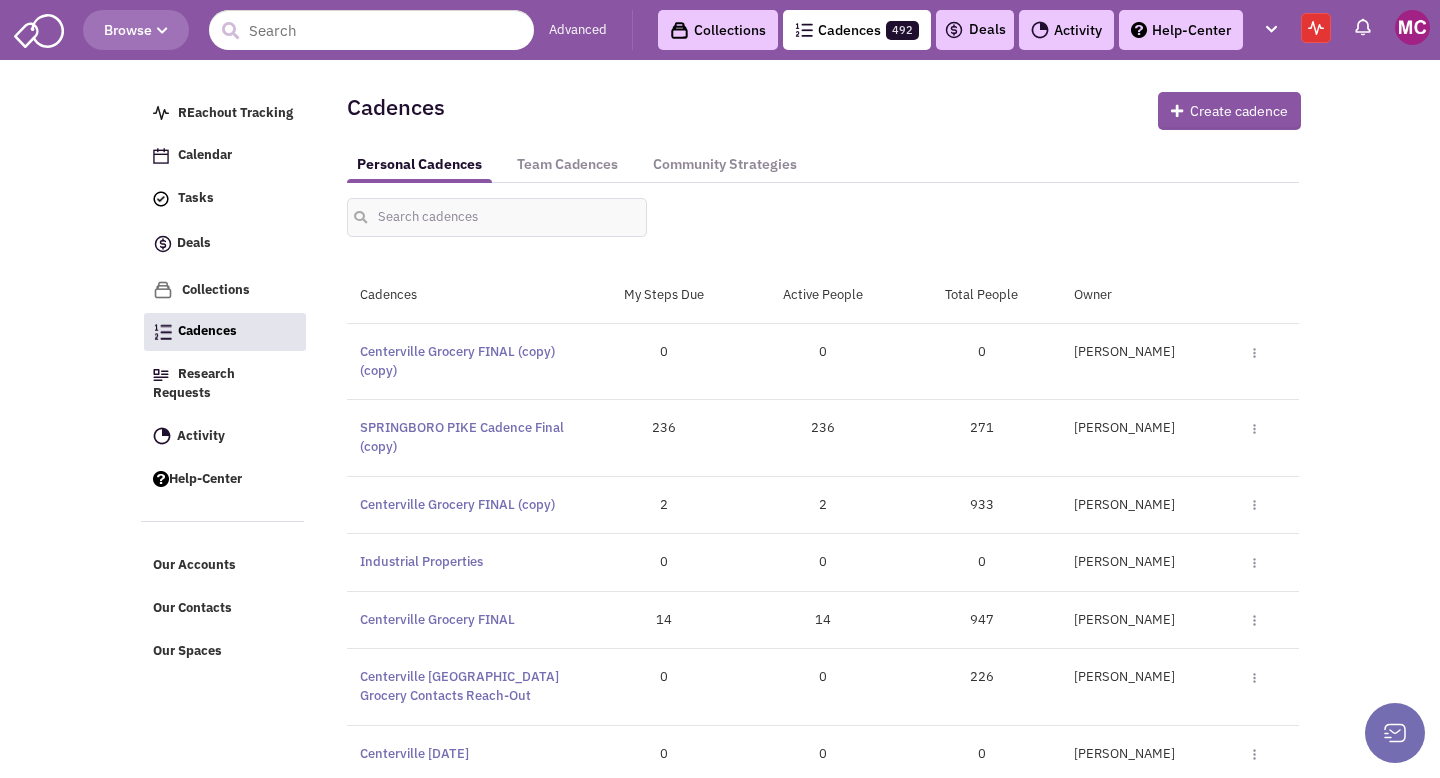 scroll, scrollTop: 0, scrollLeft: 0, axis: both 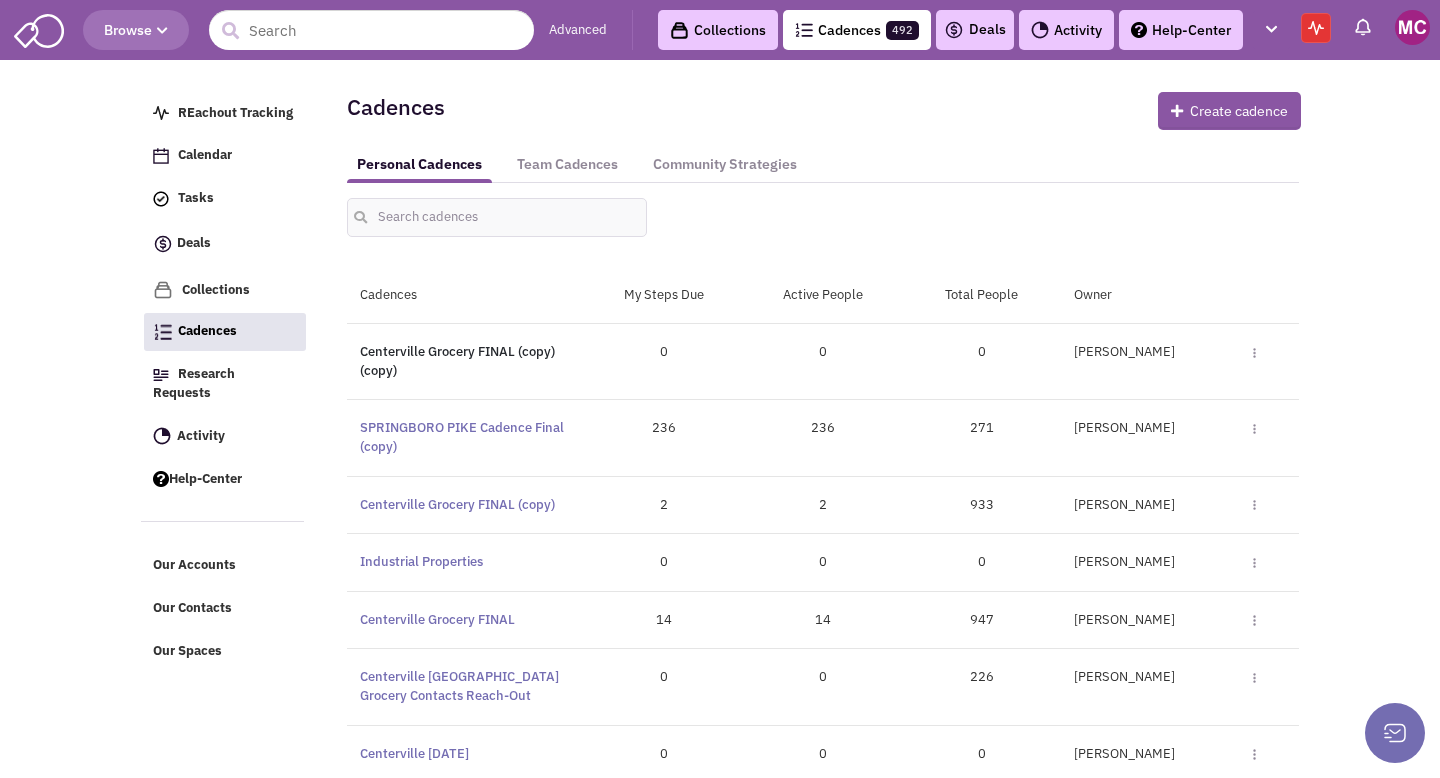 click on "Centerville Grocery FINAL (copy) (copy)" at bounding box center [457, 361] 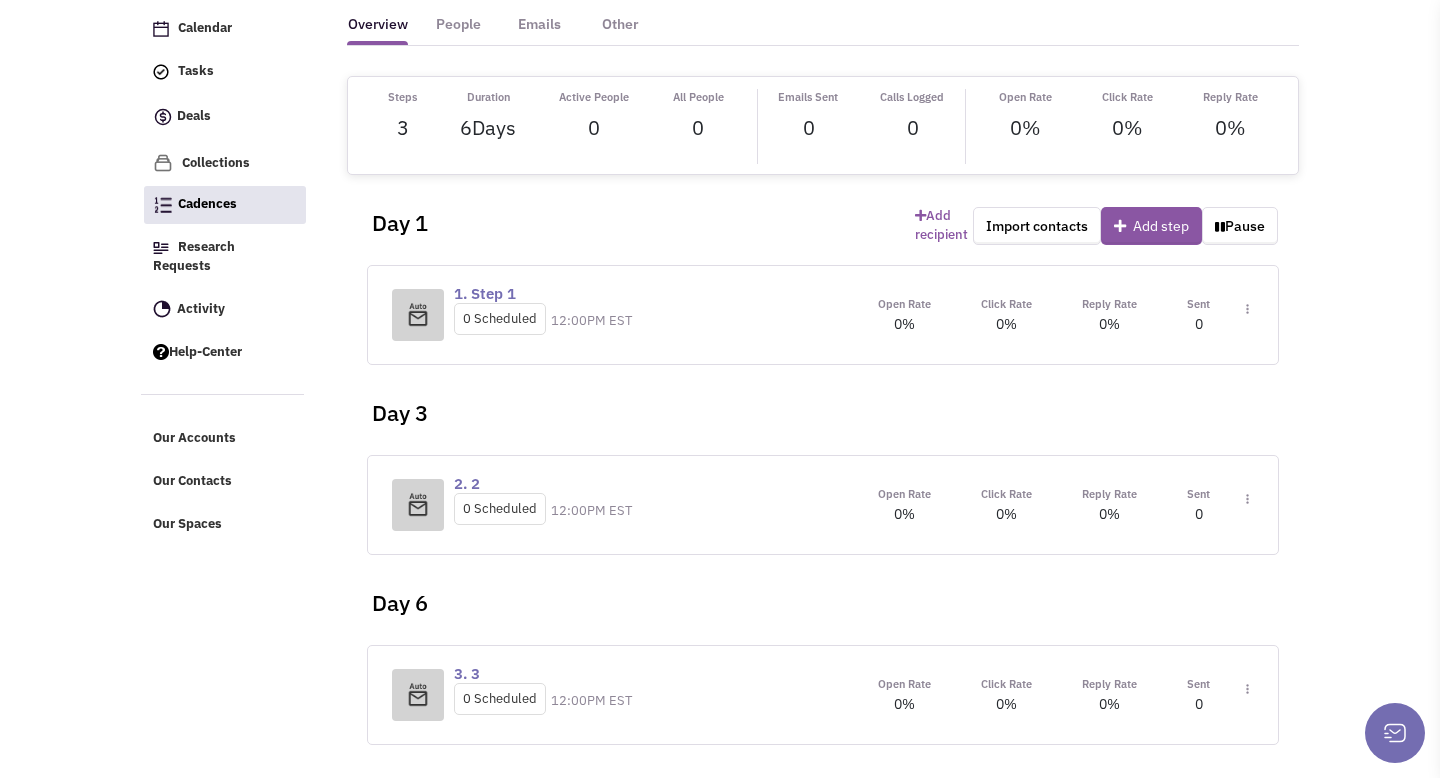 scroll, scrollTop: 0, scrollLeft: 0, axis: both 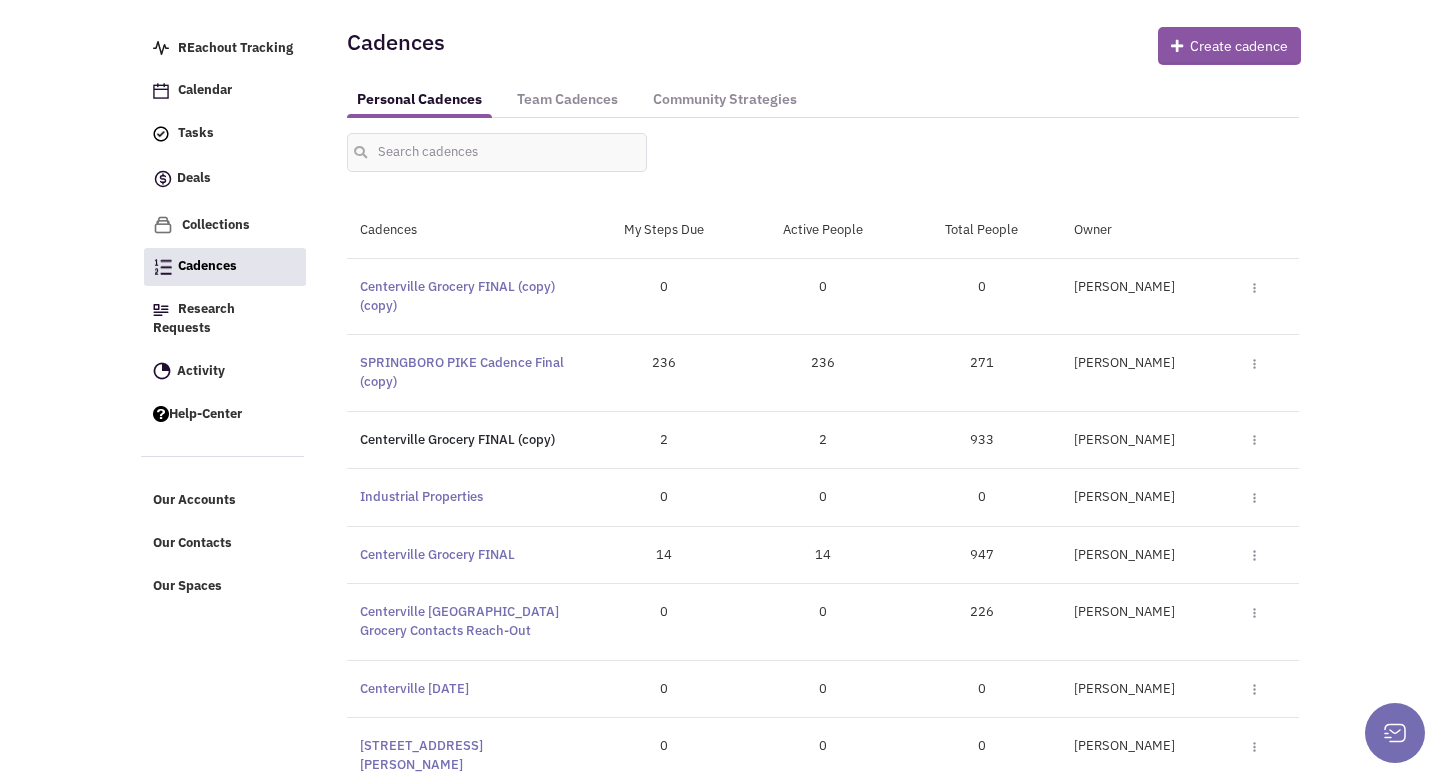 click on "Centerville Grocery FINAL (copy)" at bounding box center [457, 439] 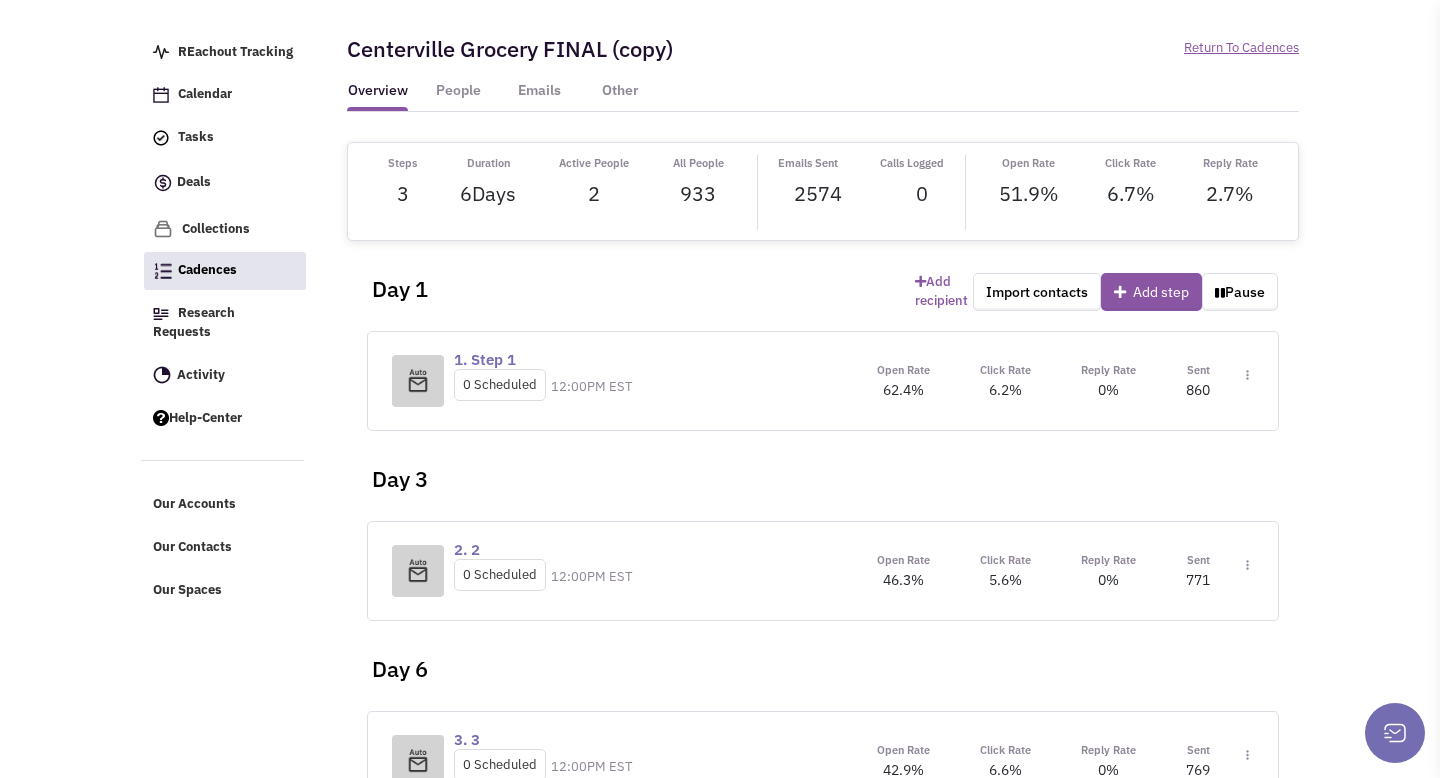 scroll, scrollTop: 0, scrollLeft: 0, axis: both 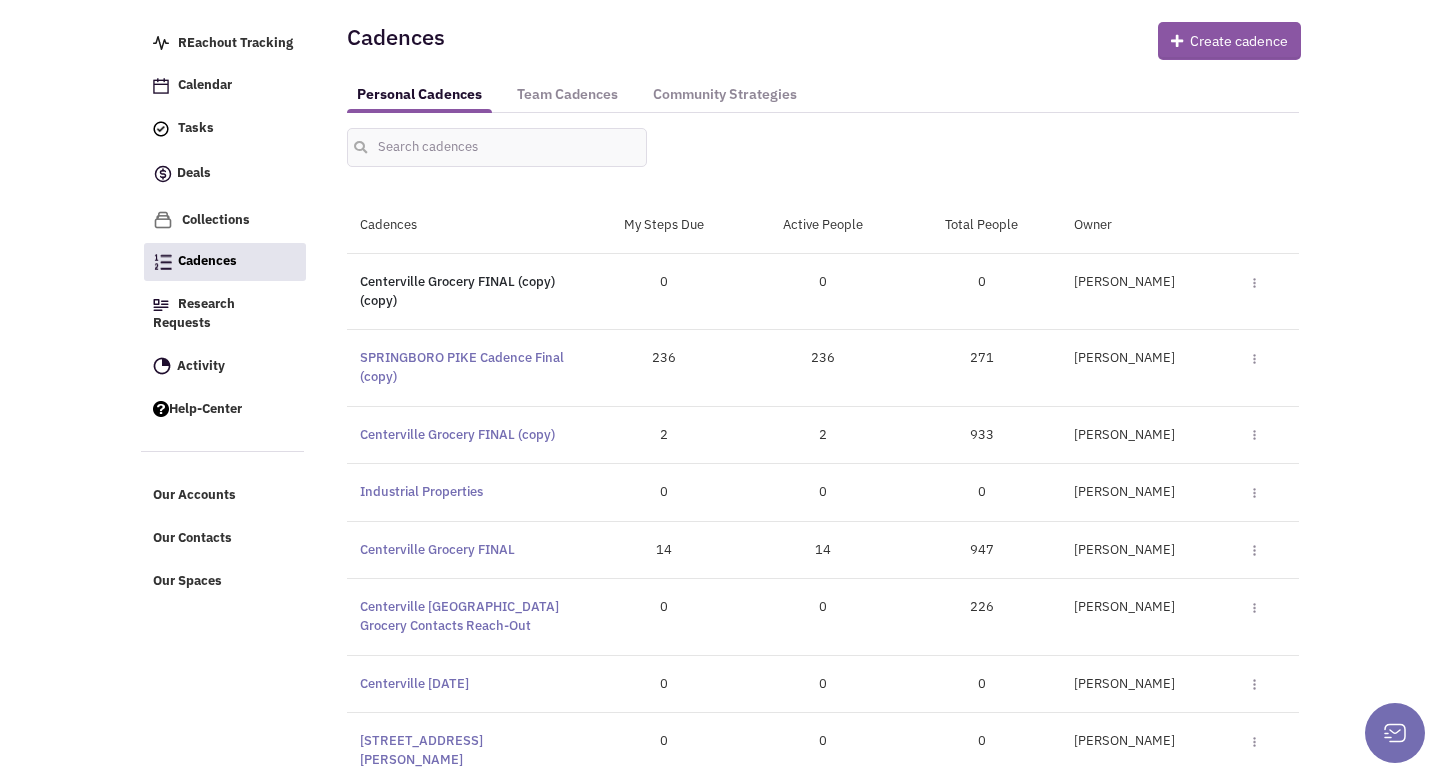 click on "Centerville Grocery FINAL (copy) (copy)" at bounding box center (457, 291) 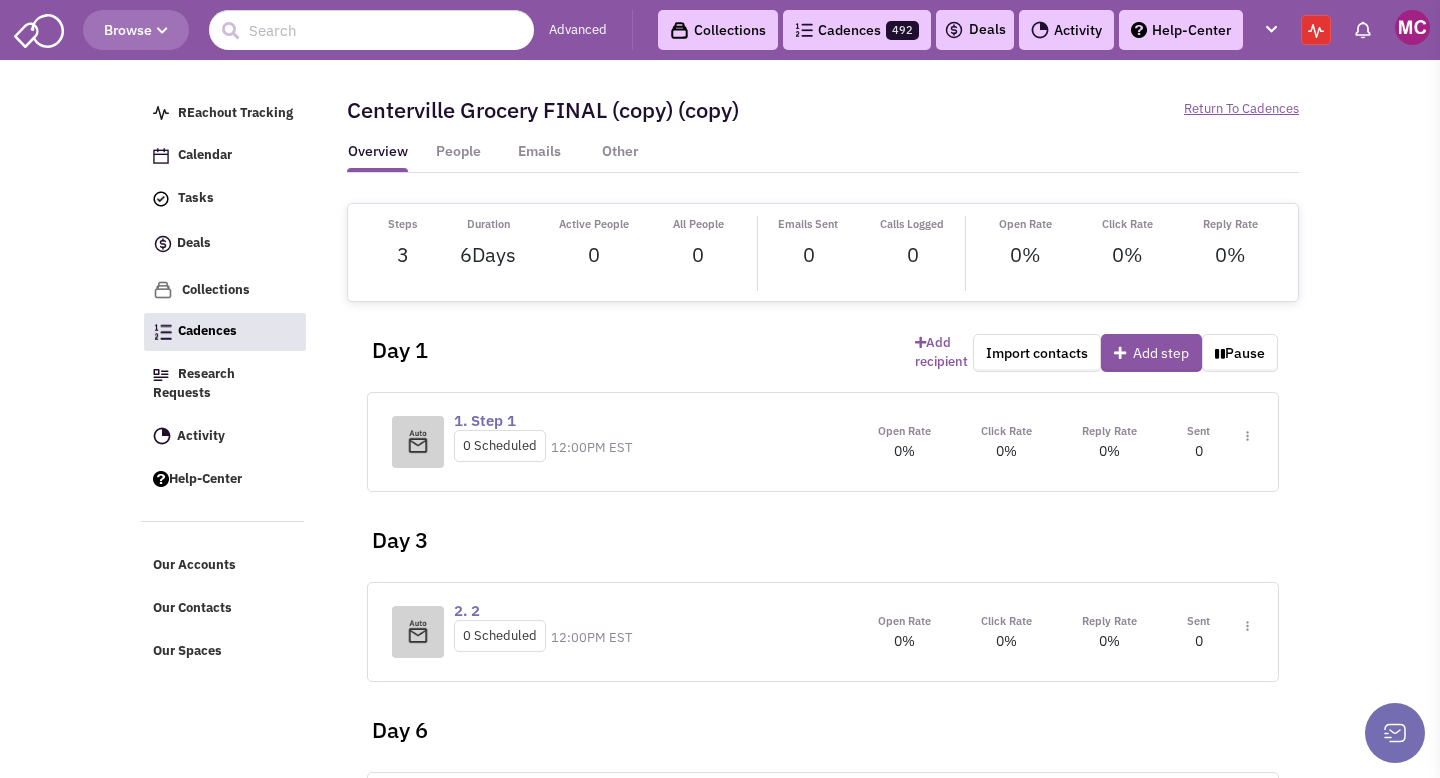 scroll, scrollTop: 0, scrollLeft: 0, axis: both 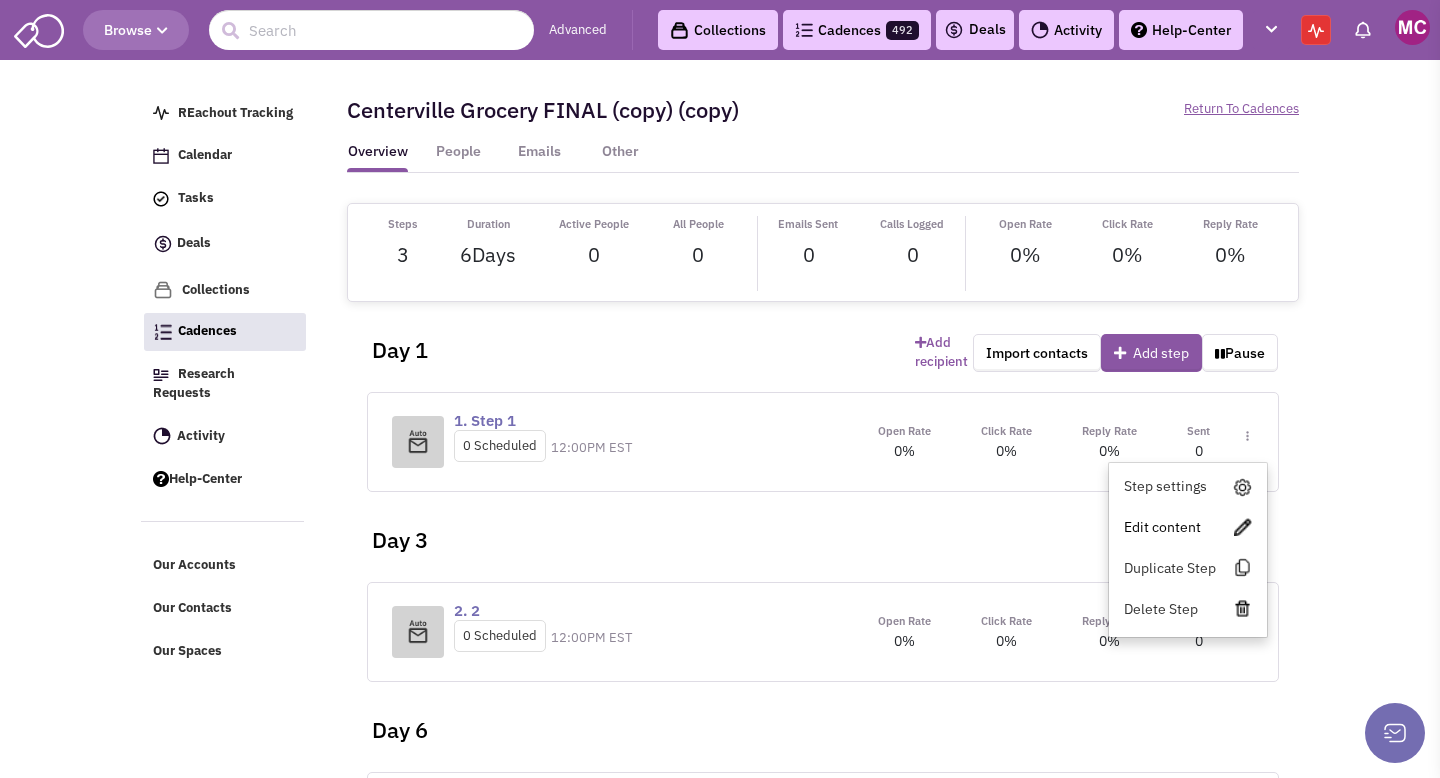 click on "Edit content" at bounding box center (1188, 527) 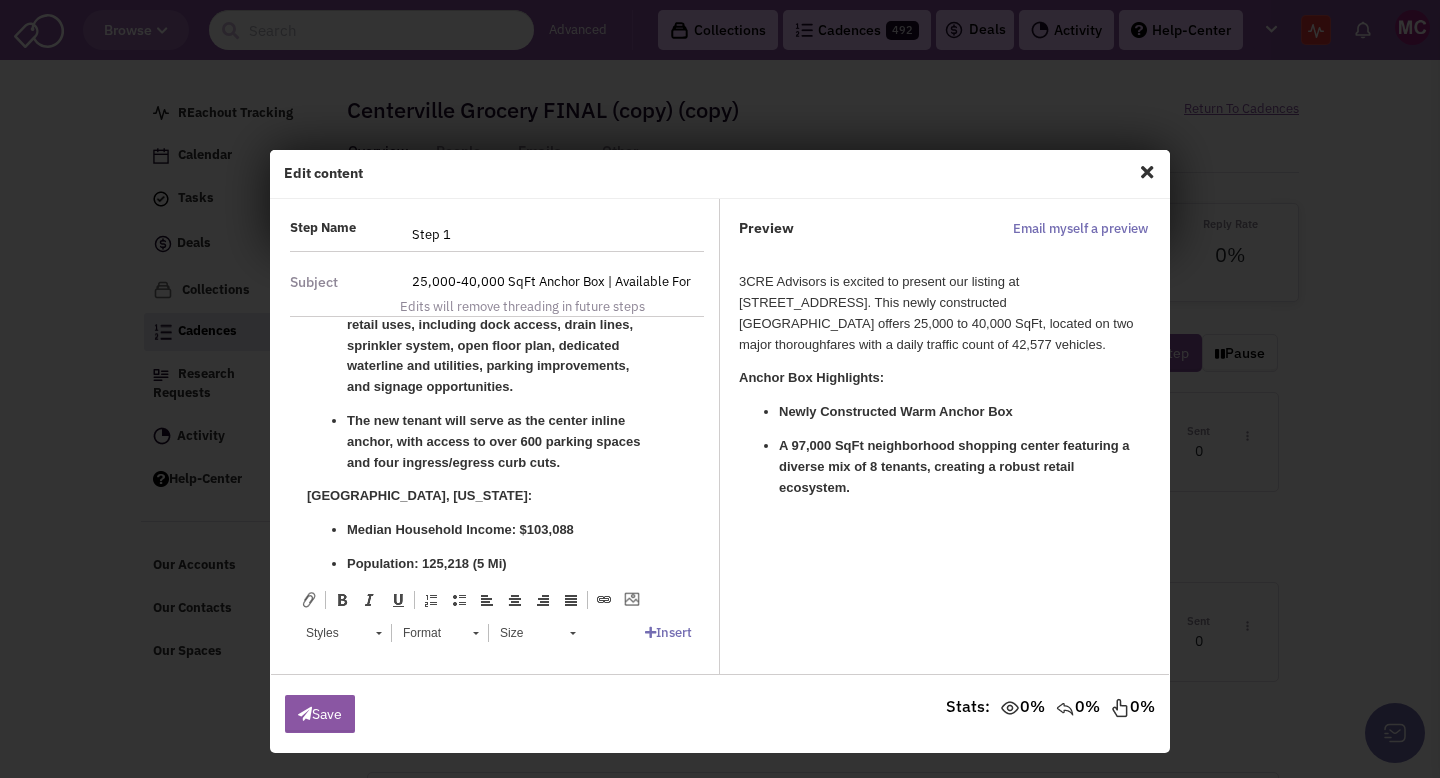 scroll, scrollTop: 0, scrollLeft: 0, axis: both 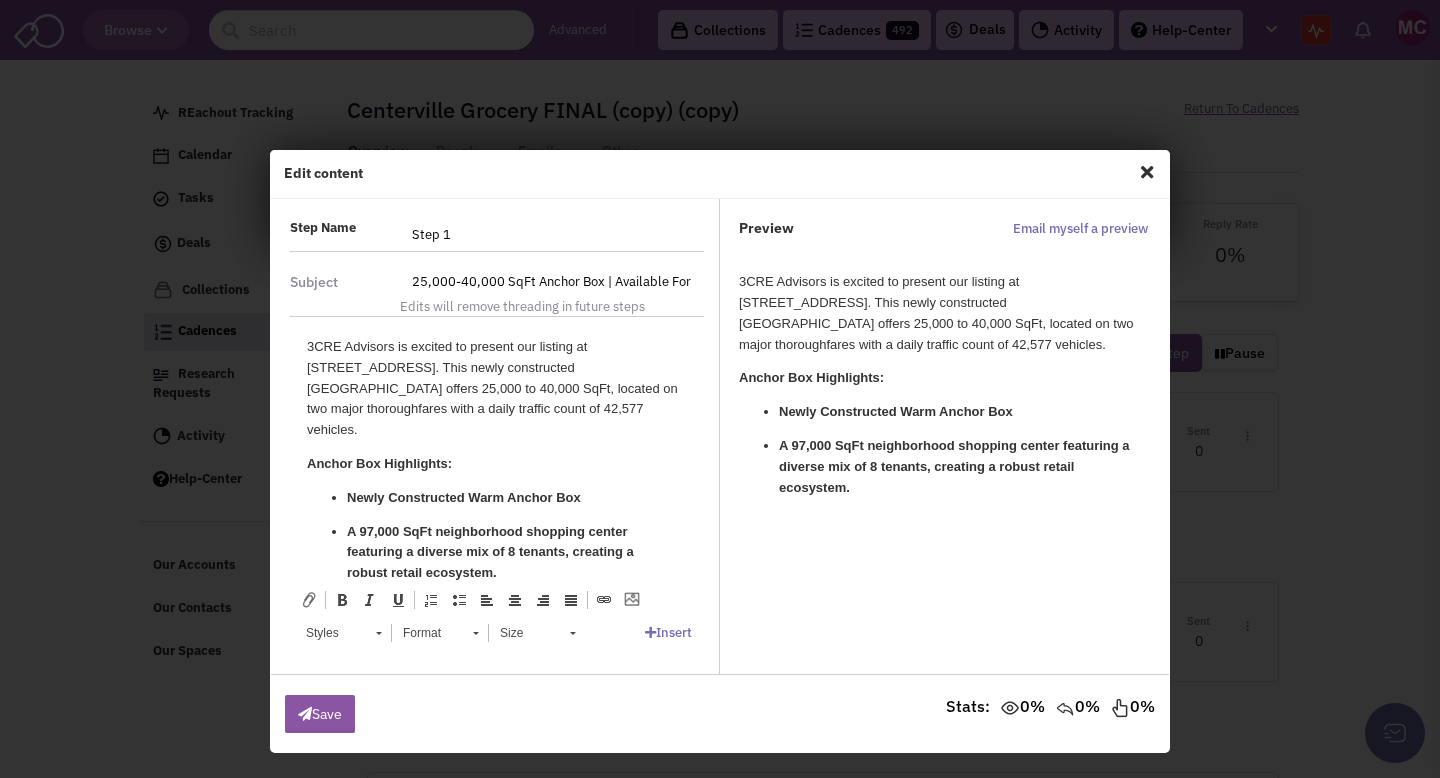 drag, startPoint x: 405, startPoint y: 224, endPoint x: 458, endPoint y: 260, distance: 64.070274 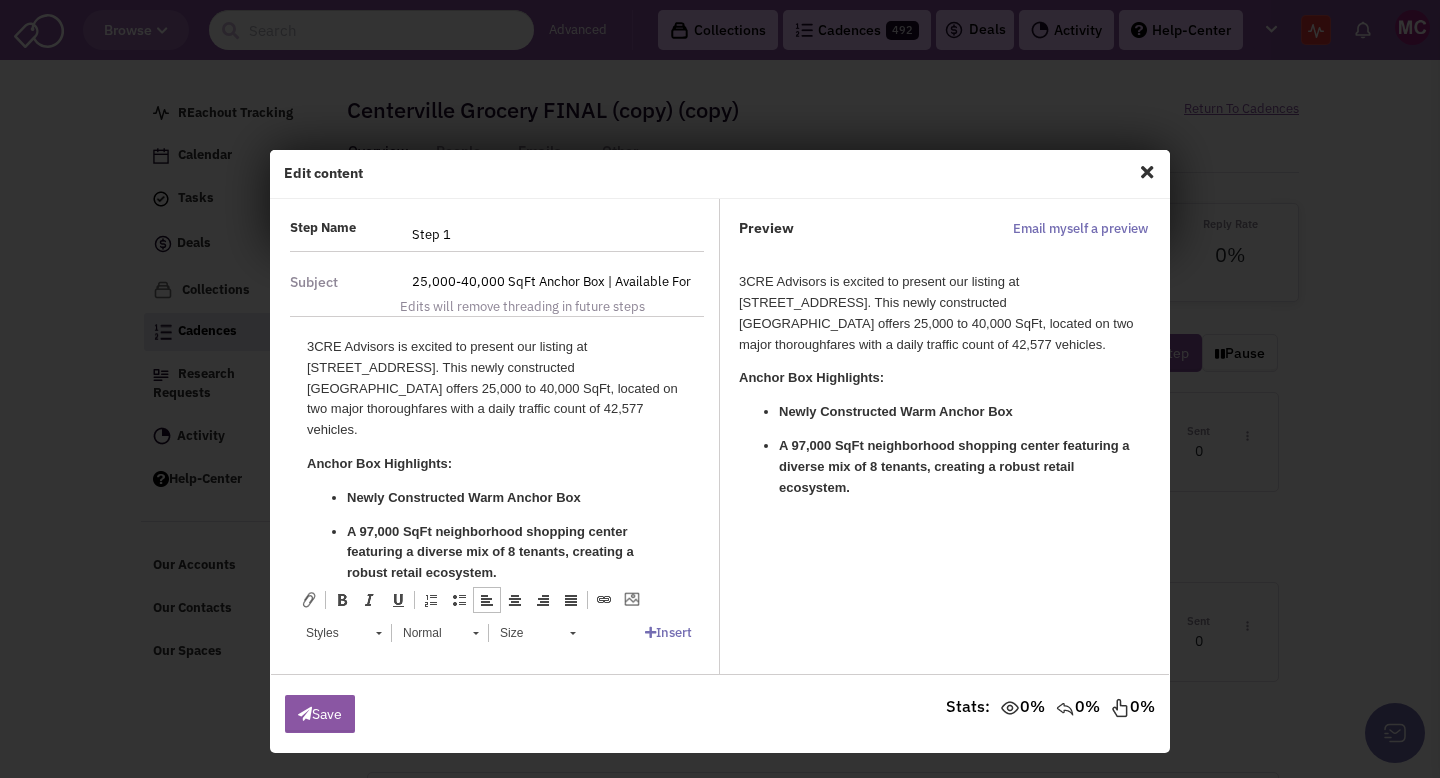 scroll, scrollTop: 0, scrollLeft: 149, axis: horizontal 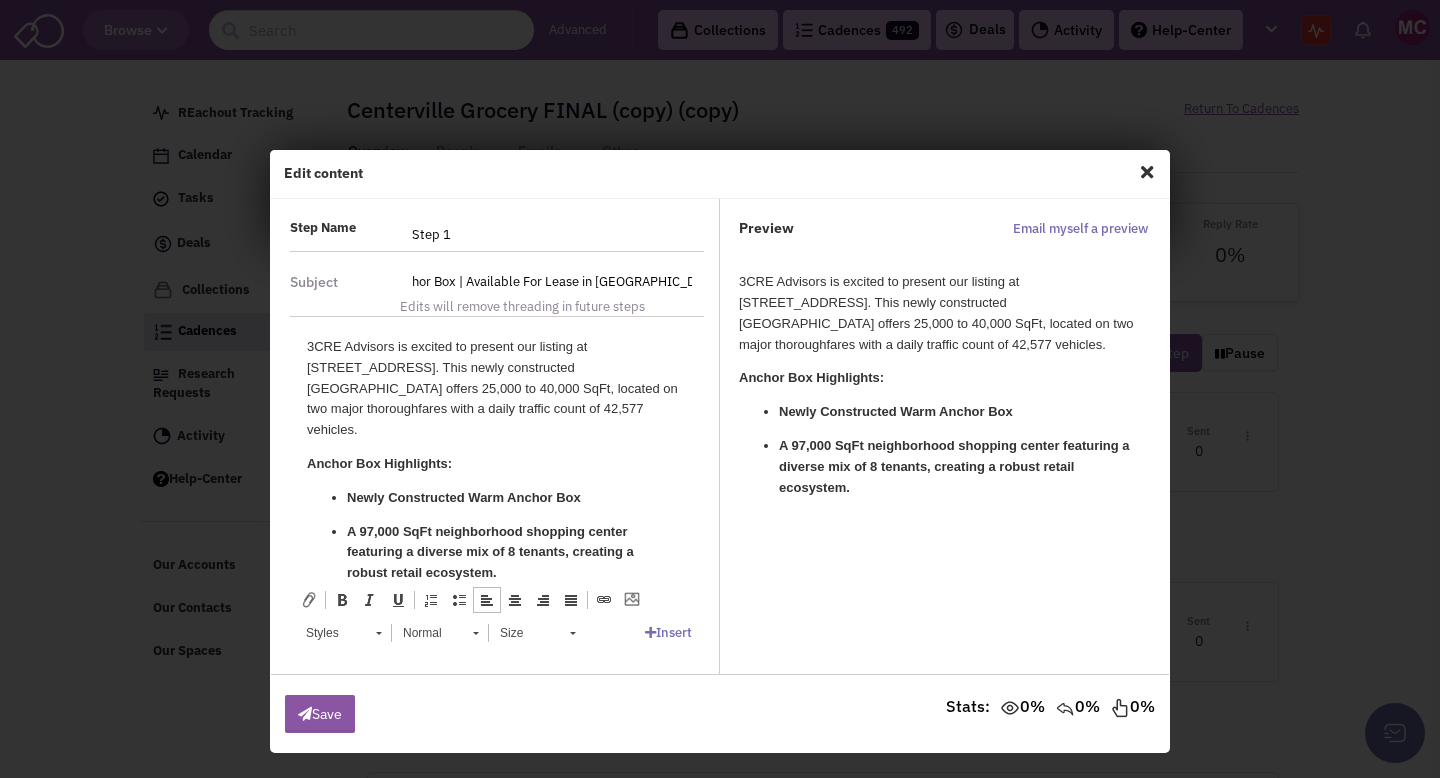 drag, startPoint x: 403, startPoint y: 278, endPoint x: 804, endPoint y: 457, distance: 439.1378 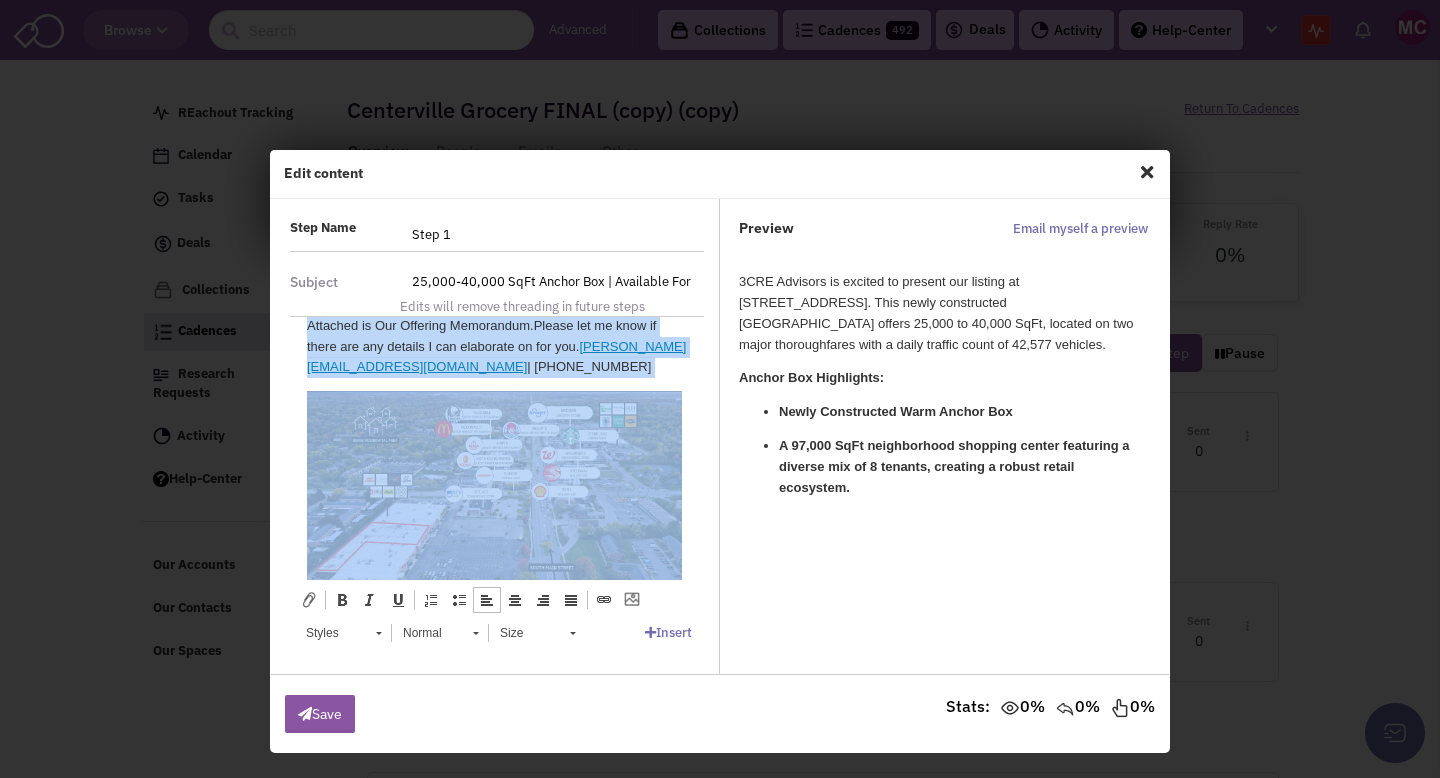 scroll, scrollTop: 850, scrollLeft: 0, axis: vertical 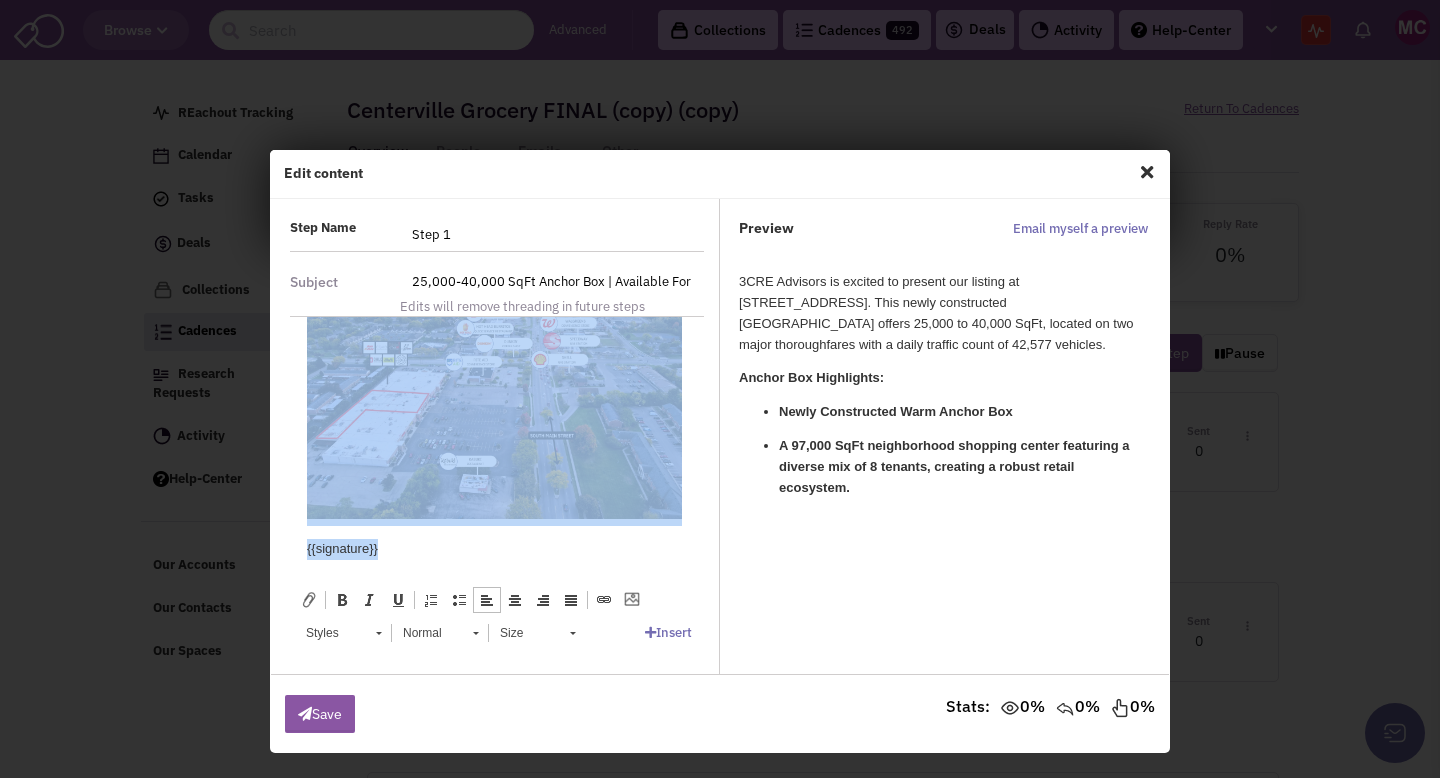 drag, startPoint x: 305, startPoint y: 347, endPoint x: 634, endPoint y: 558, distance: 390.8478 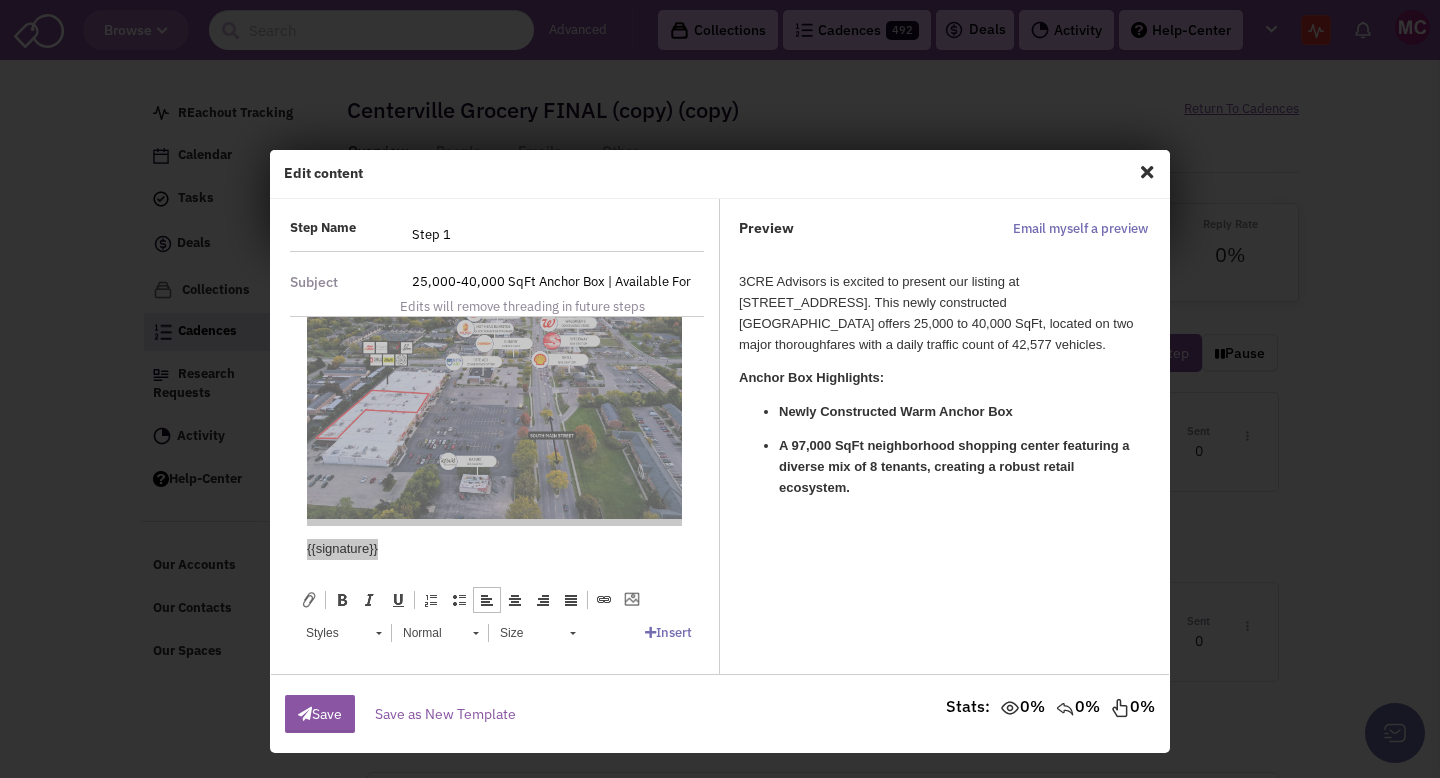 click at bounding box center (1147, 172) 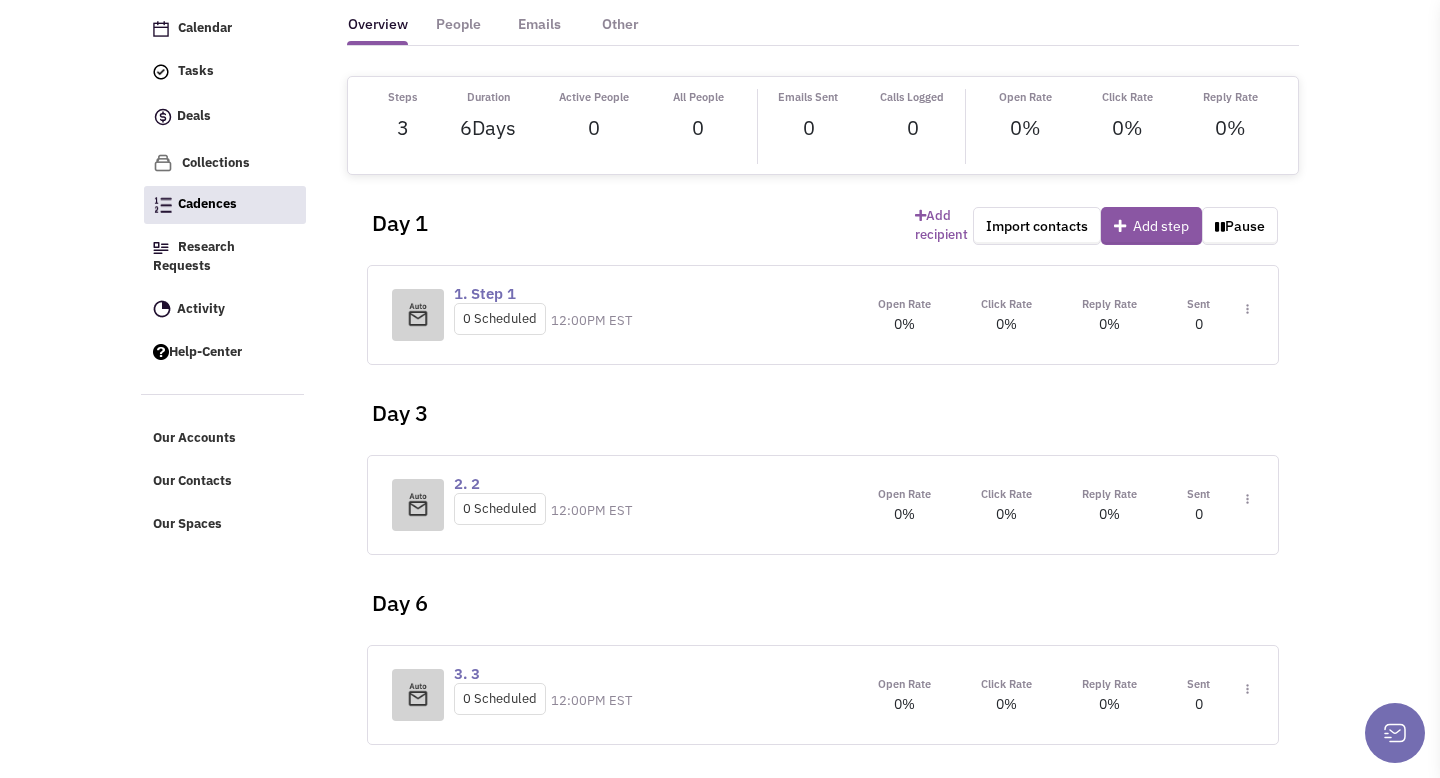 scroll, scrollTop: 127, scrollLeft: 0, axis: vertical 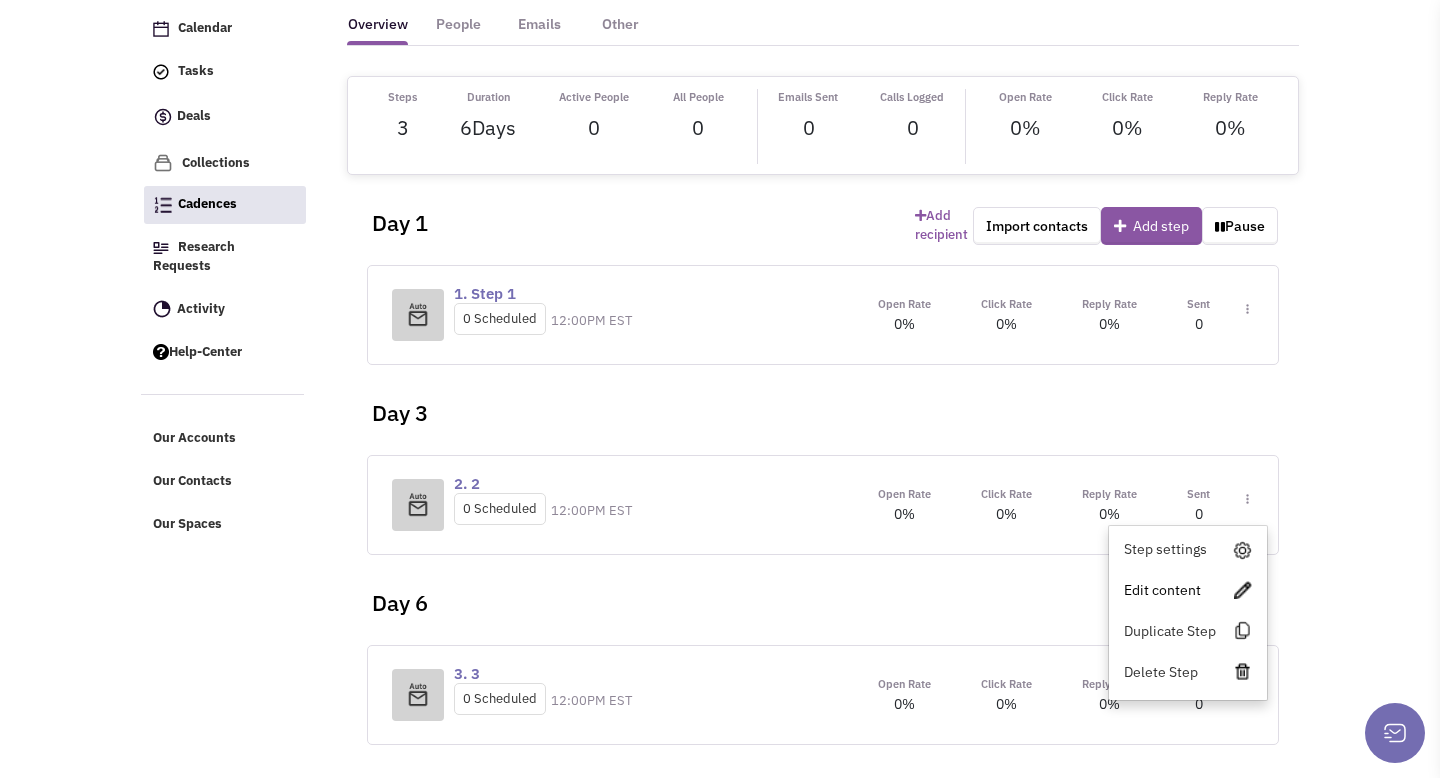 click on "Edit content" at bounding box center (1188, 590) 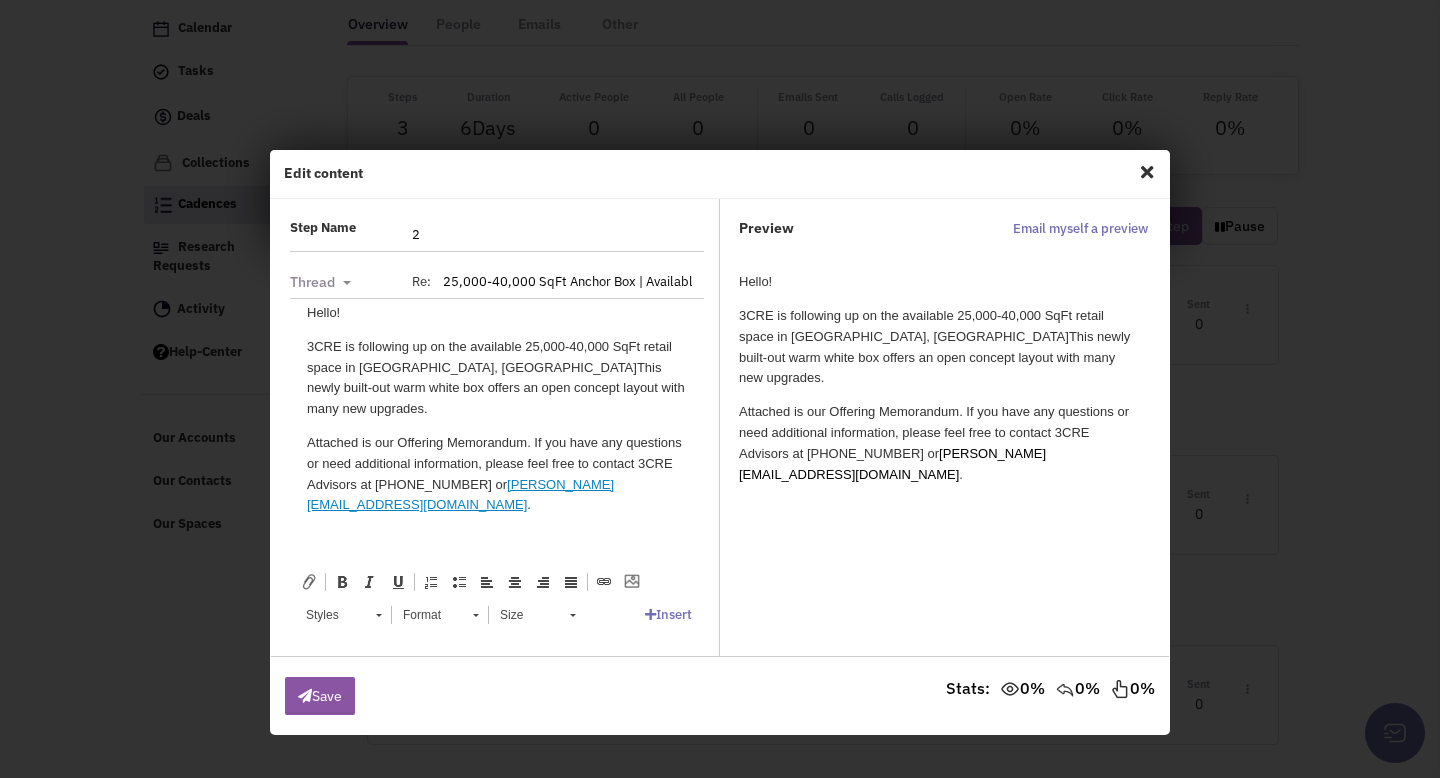 scroll, scrollTop: 14, scrollLeft: 0, axis: vertical 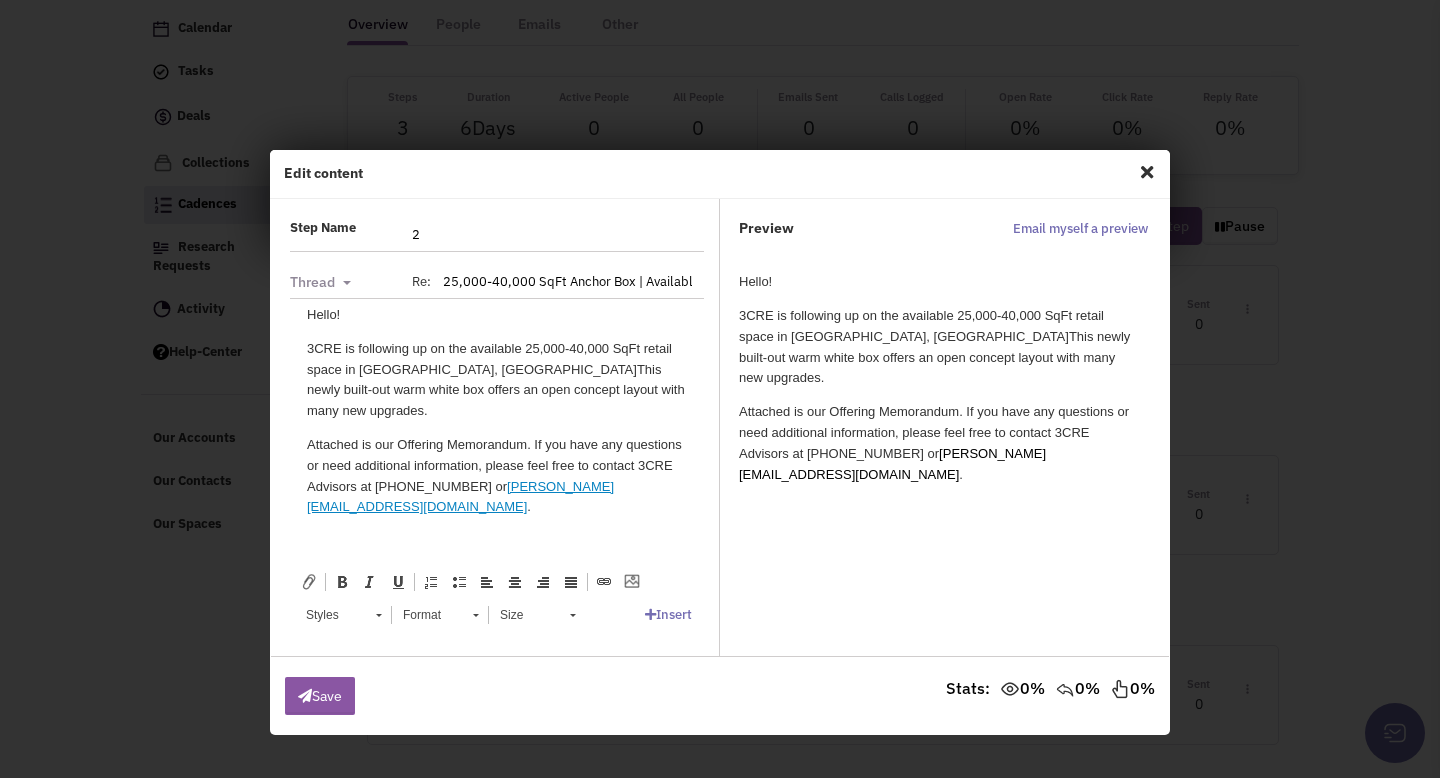 click on "Thread
Toggle Dropdown" at bounding box center [340, 282] 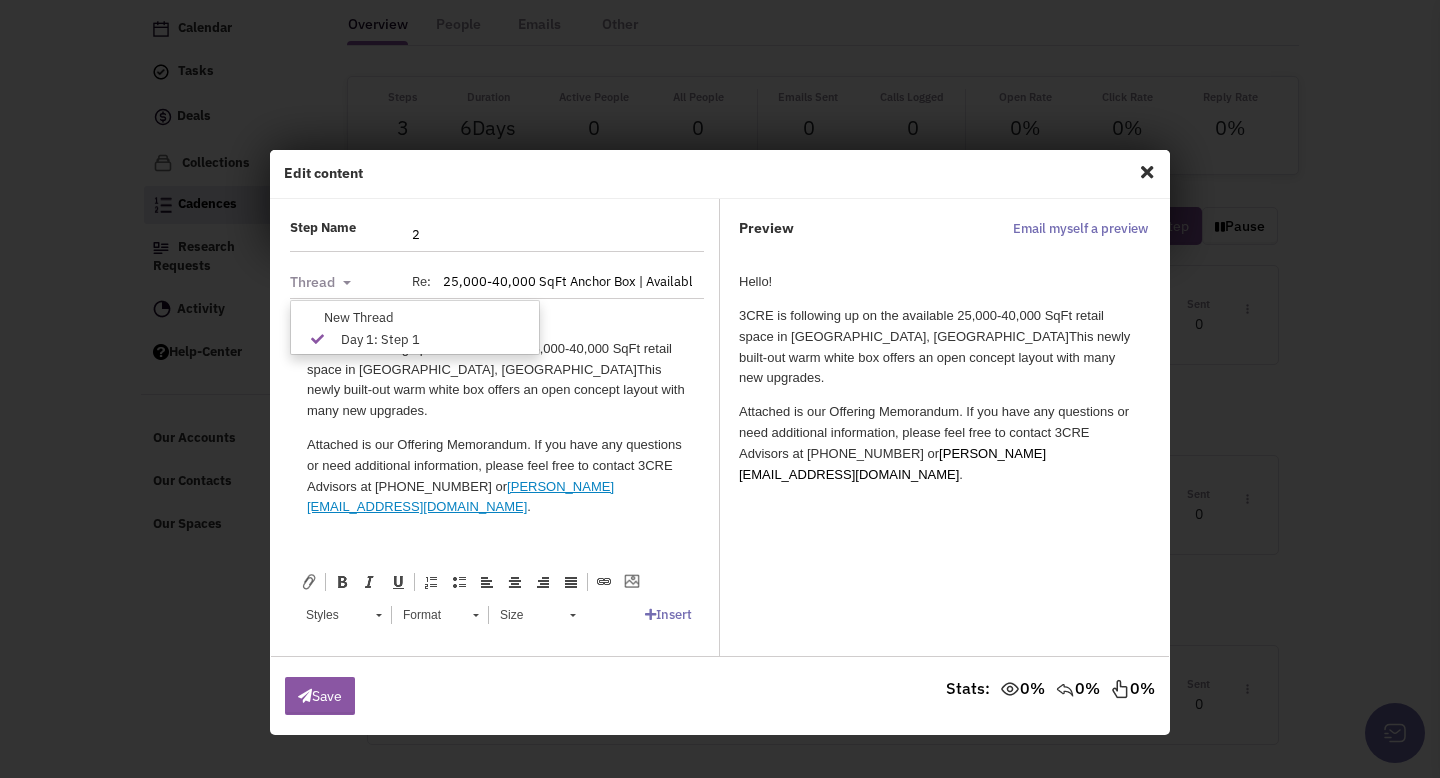 click on "Step Name
2
Step name is required
Thread
Toggle Dropdown" at bounding box center [495, 428] 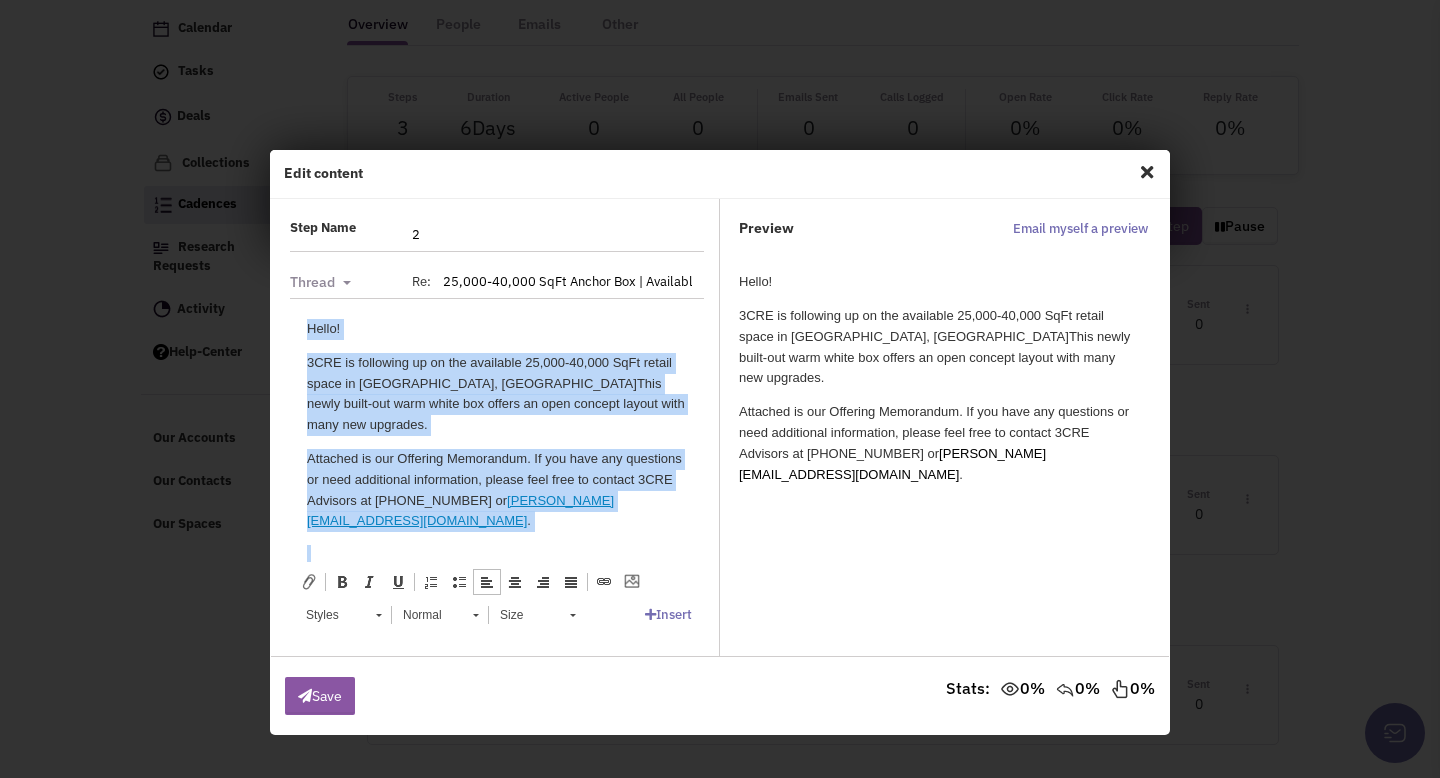 scroll, scrollTop: 16, scrollLeft: 0, axis: vertical 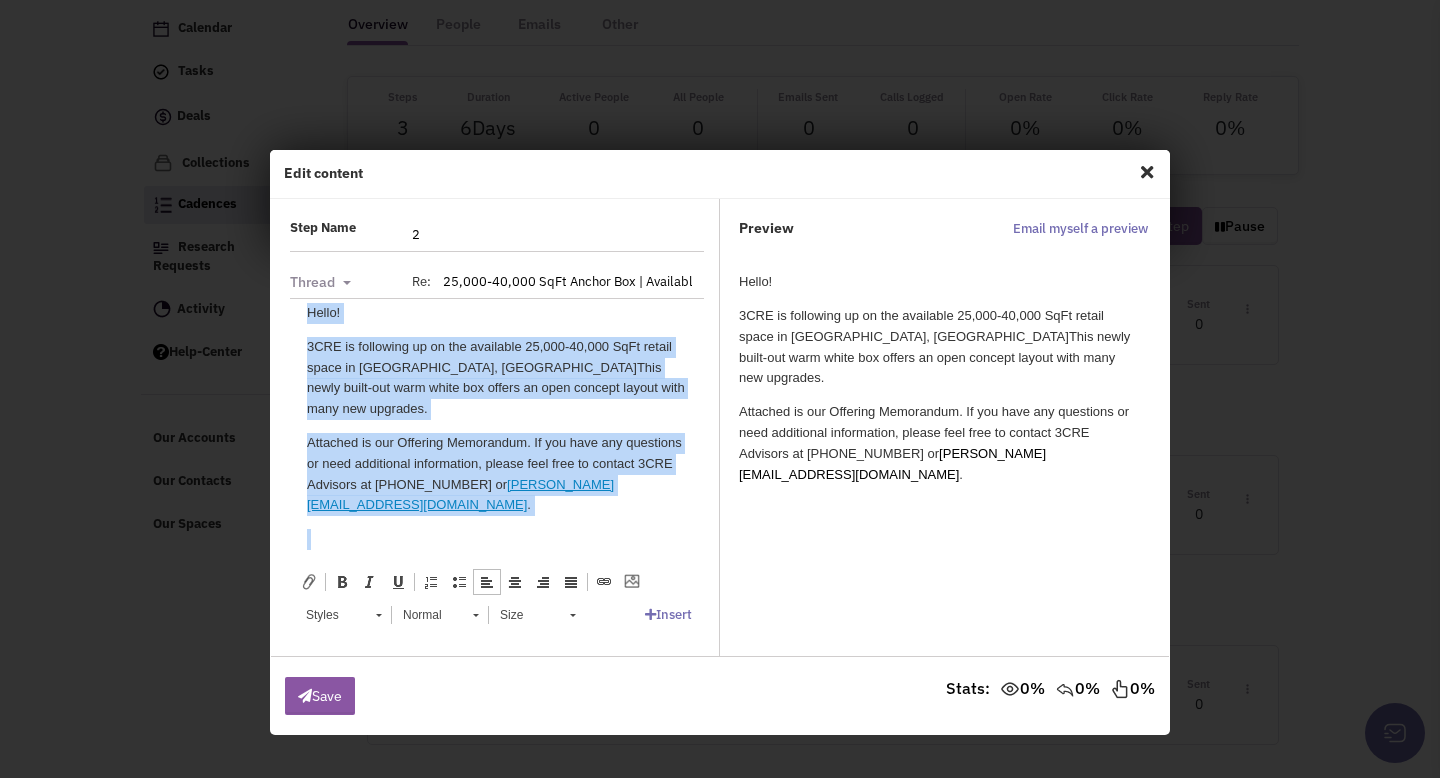 drag, startPoint x: 299, startPoint y: 313, endPoint x: 560, endPoint y: 550, distance: 352.54788 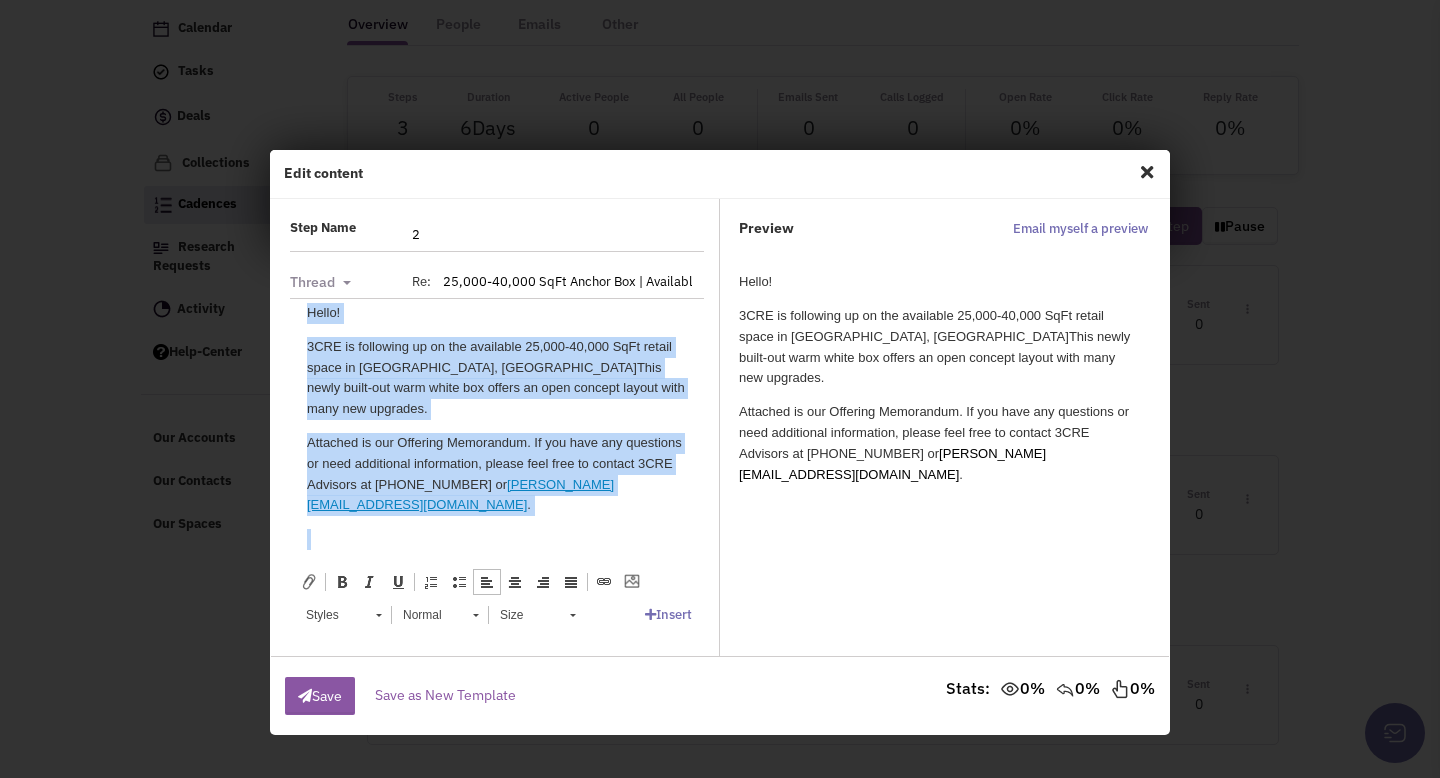 click on "Attached is our Offering Memorandum. If you have any questions or need additional information, please feel free to contact 3CRE Advisors at (513) 383-8413 or  mike@3cre.com ." at bounding box center (497, 473) 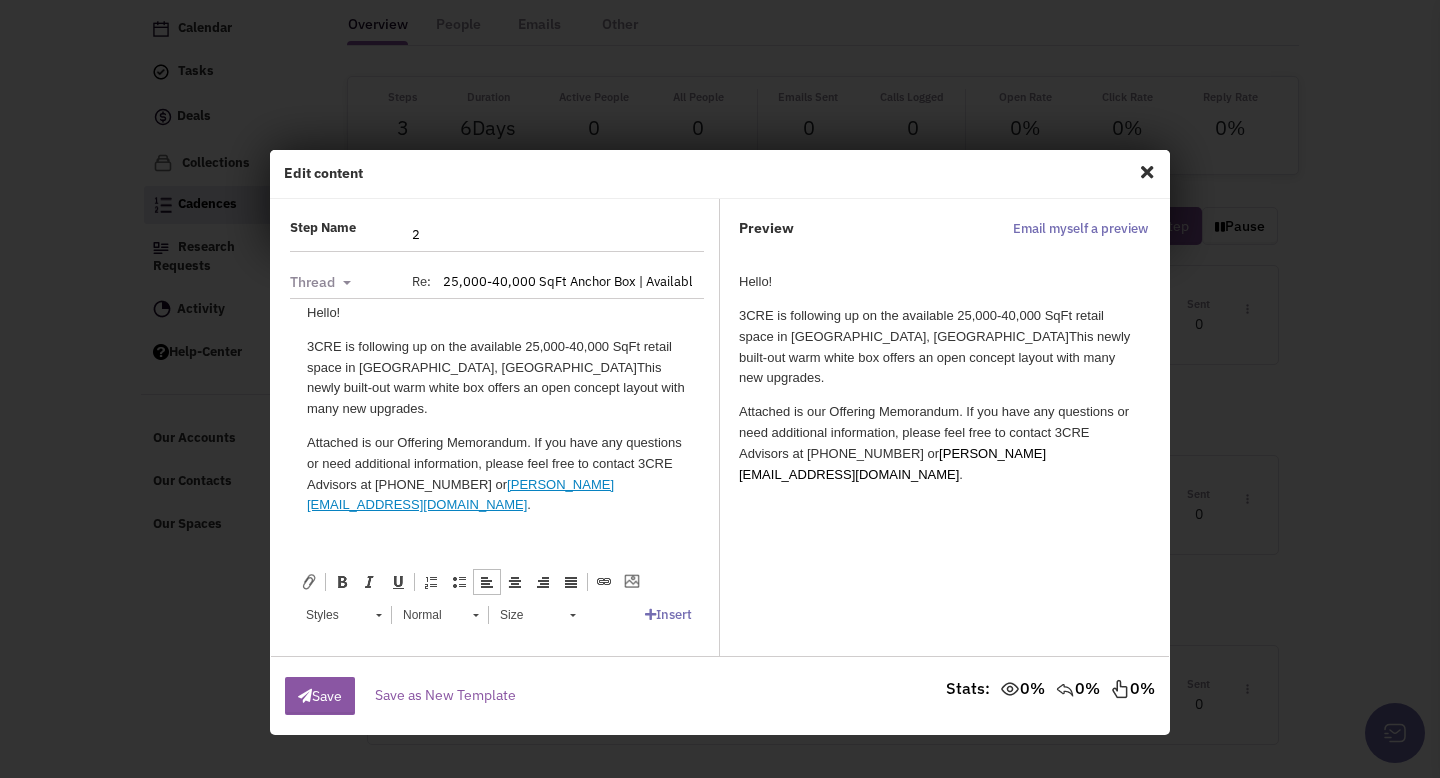 click at bounding box center (1147, 172) 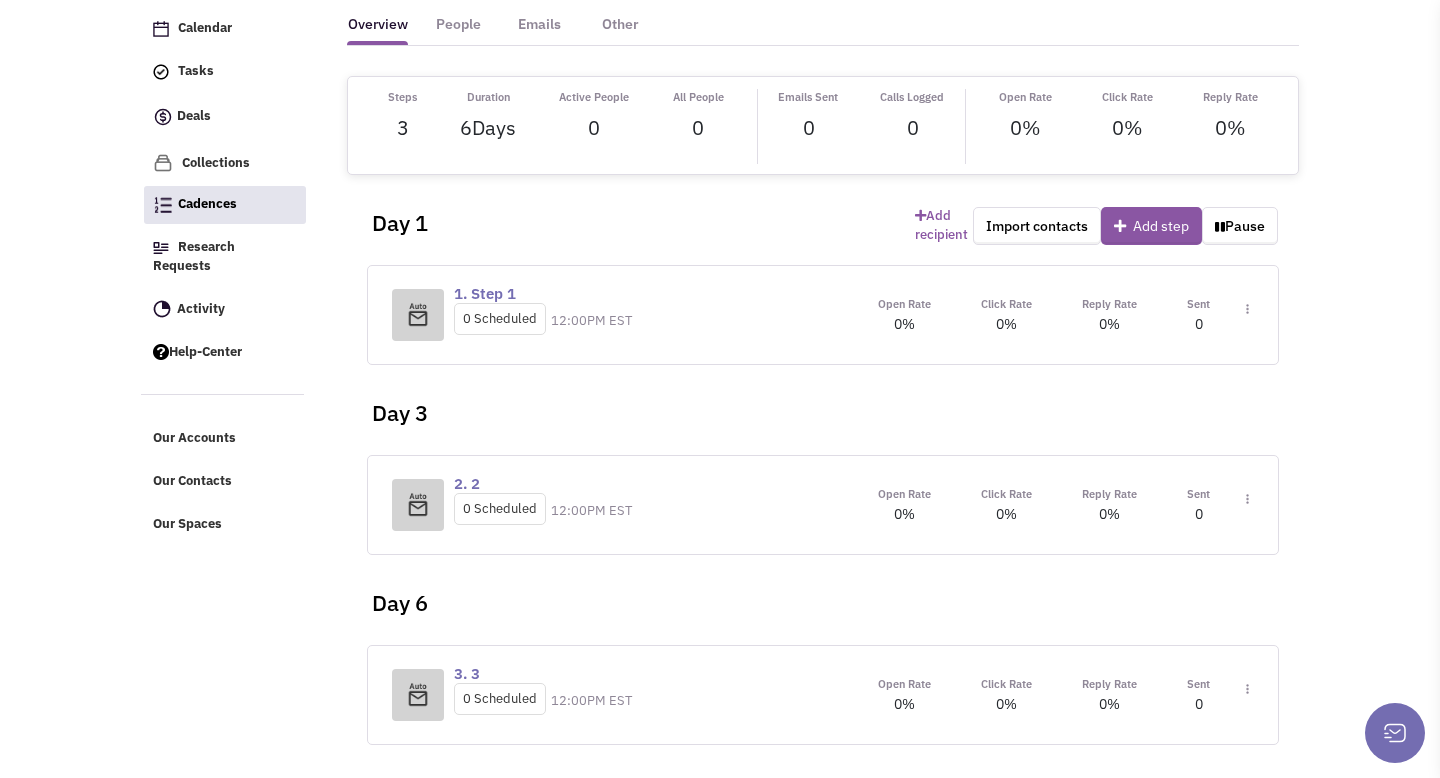 scroll, scrollTop: 0, scrollLeft: 0, axis: both 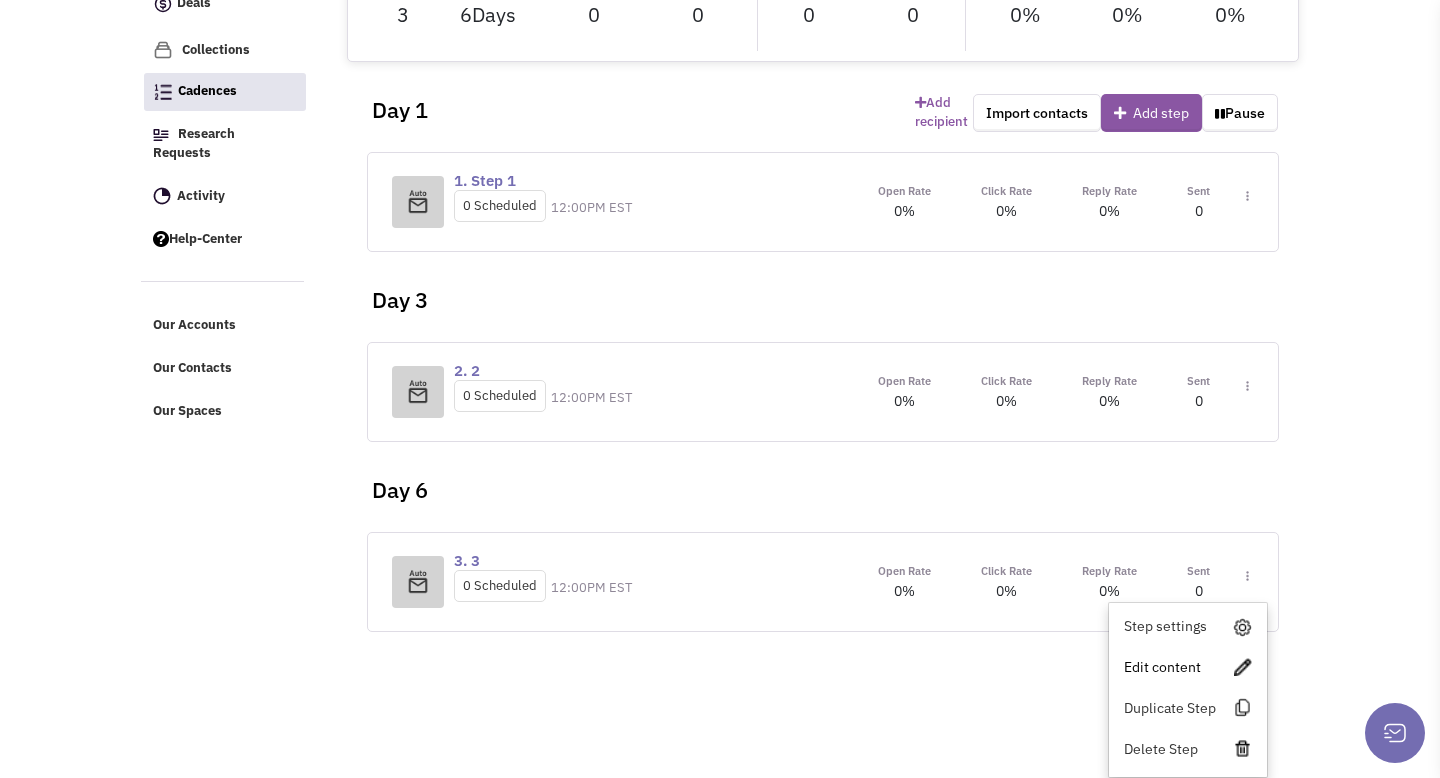 click on "Edit content" at bounding box center [1188, 667] 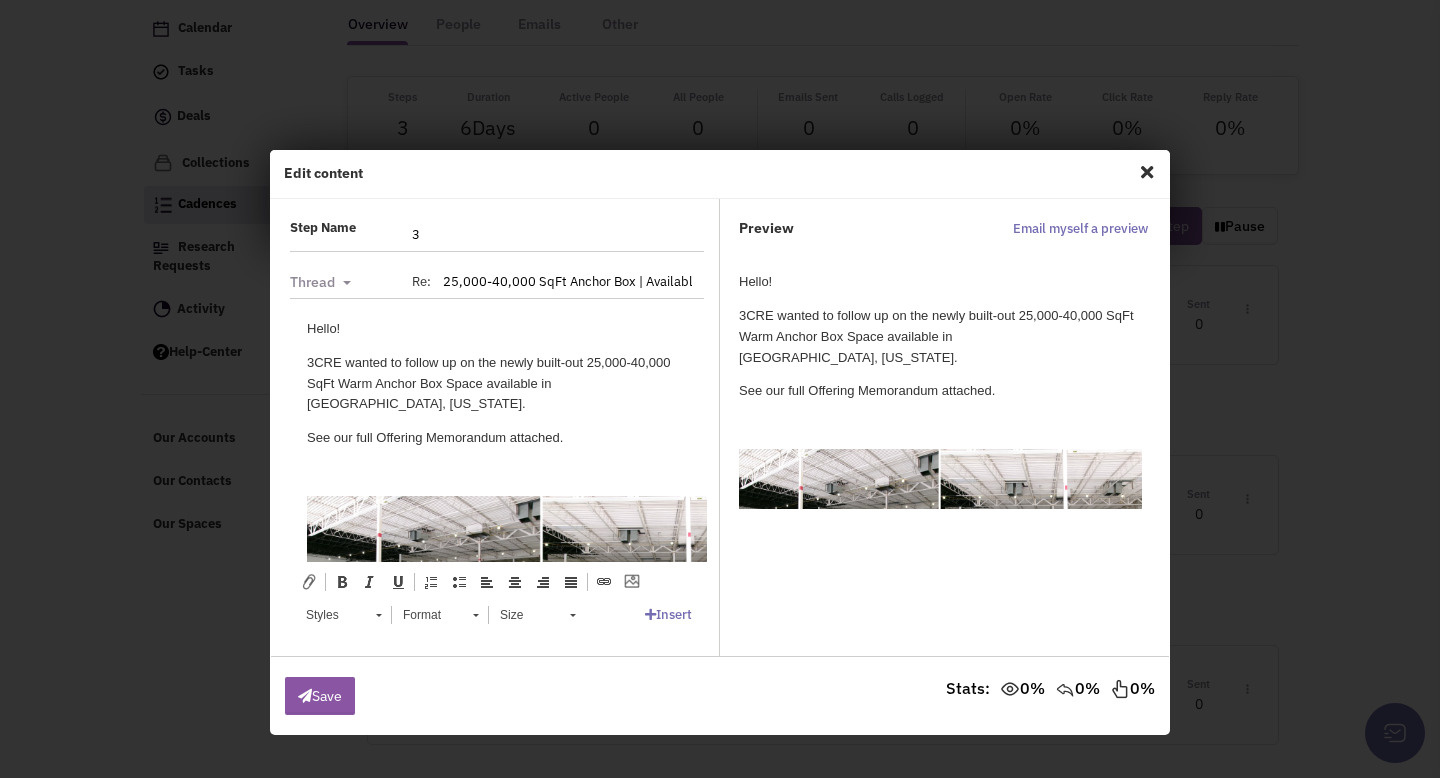 scroll, scrollTop: 0, scrollLeft: 0, axis: both 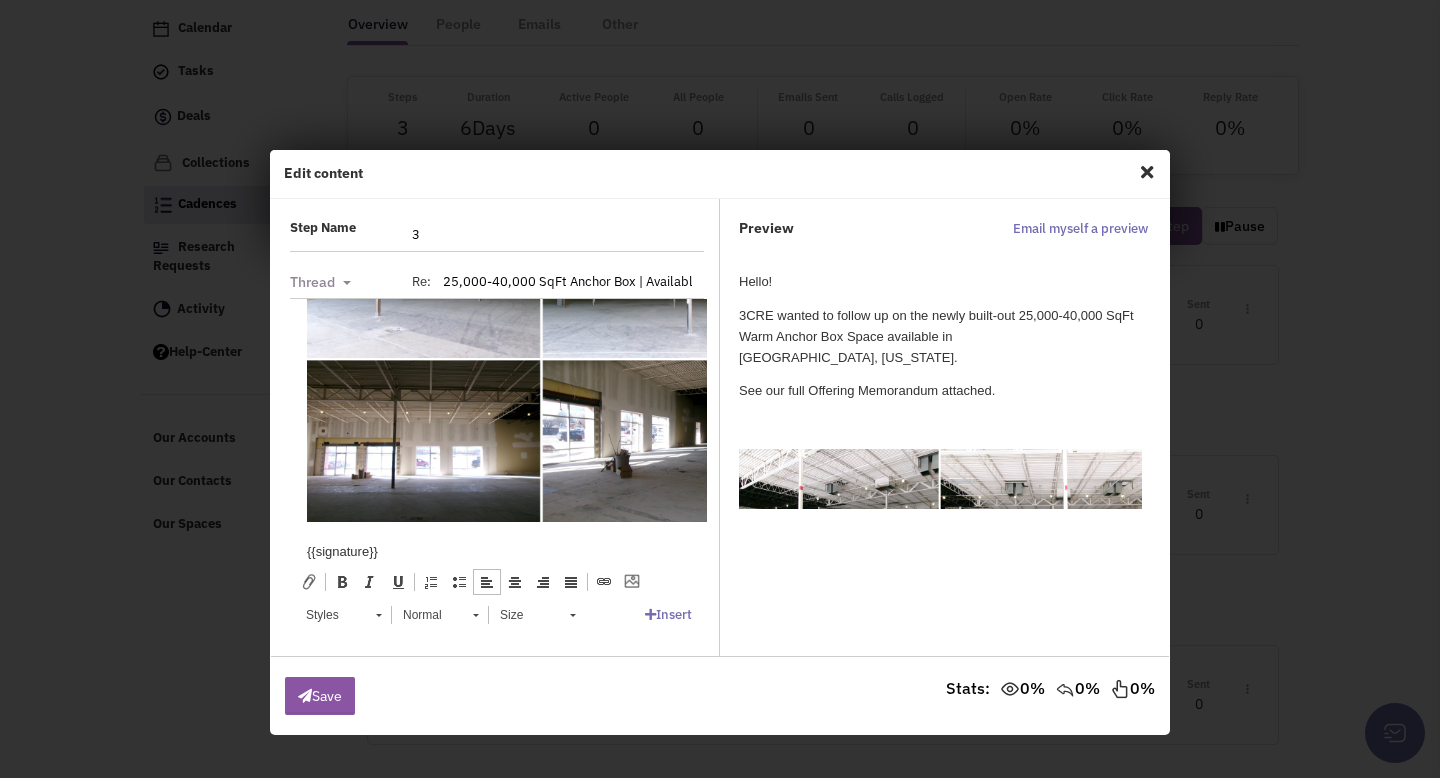 drag, startPoint x: 305, startPoint y: 329, endPoint x: 565, endPoint y: 549, distance: 340.58774 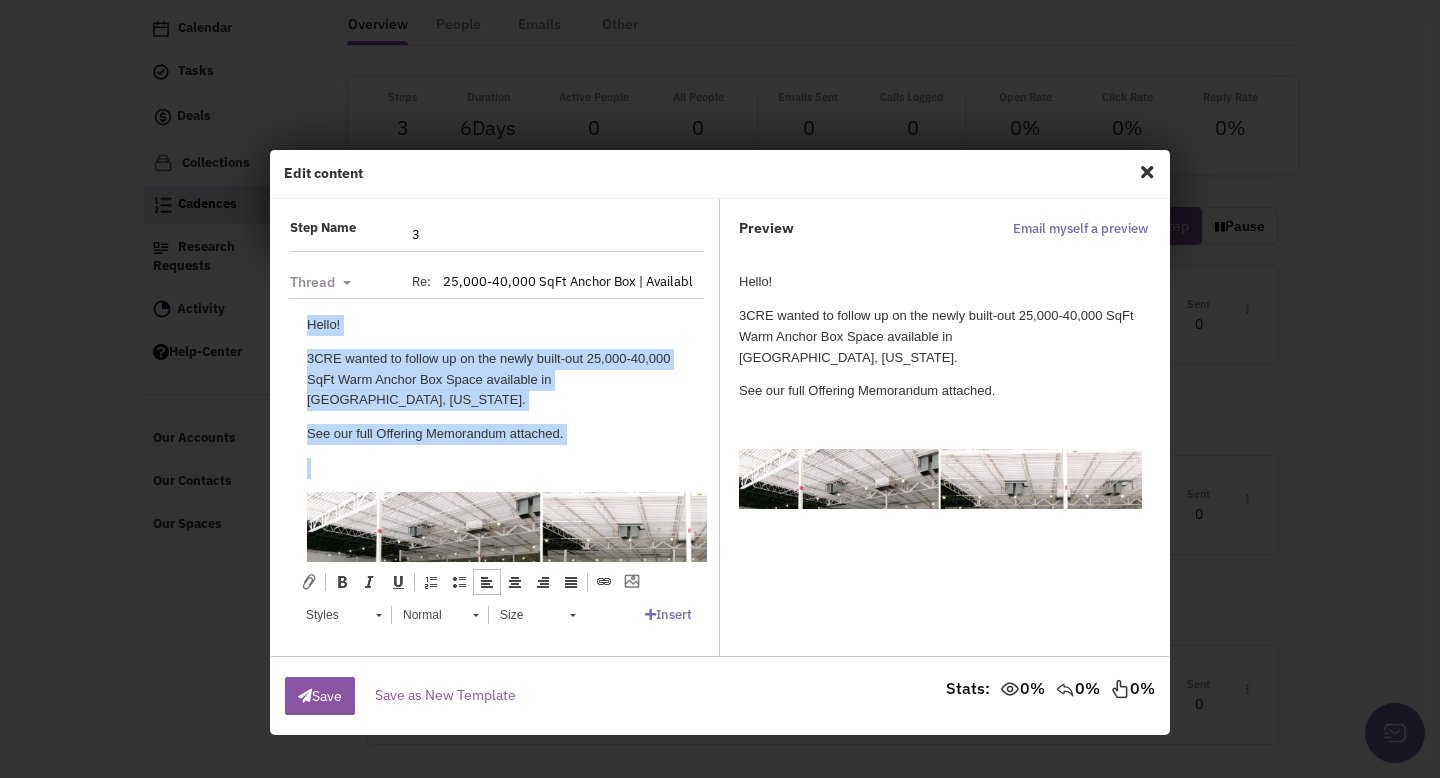 scroll, scrollTop: 0, scrollLeft: 0, axis: both 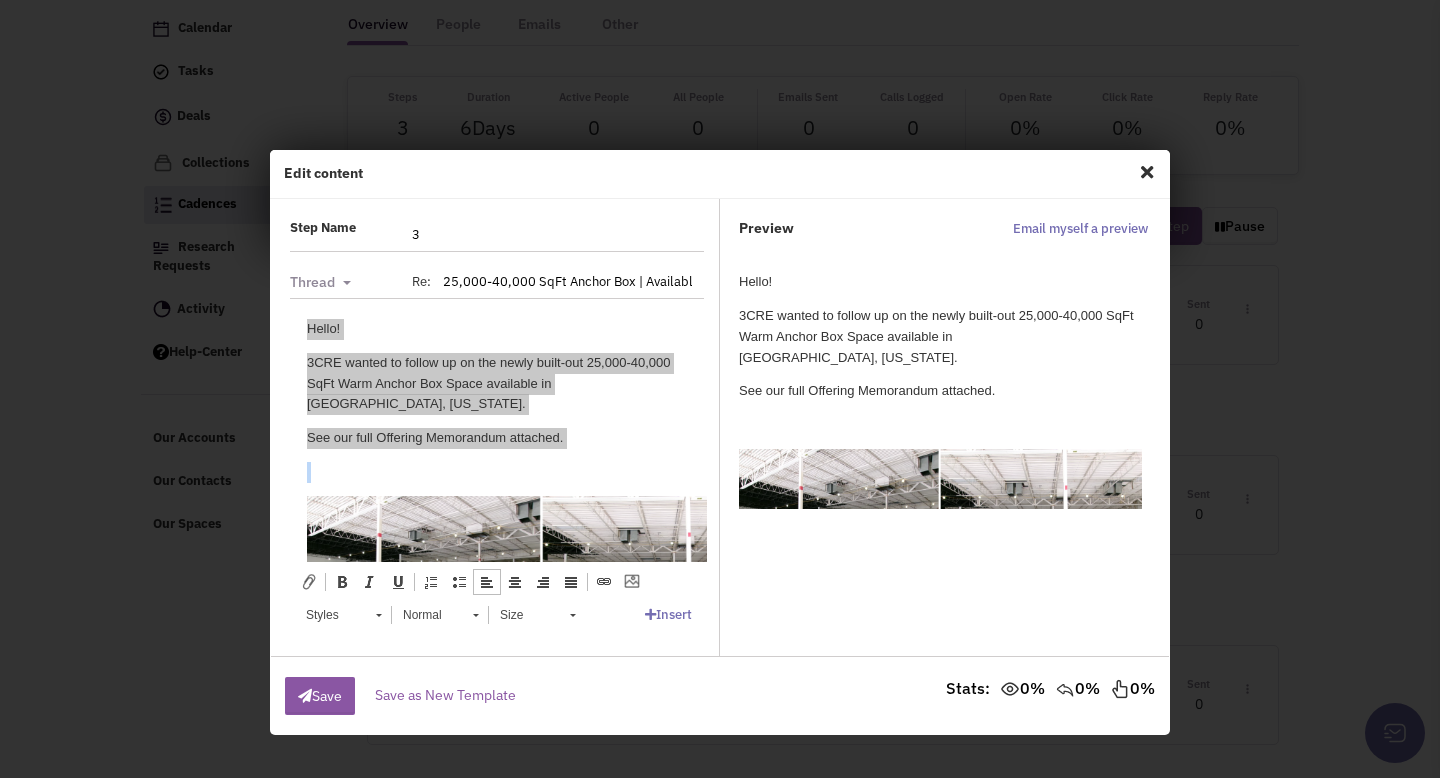click on "25,000-40,000 SqFt Anchor Box | Available For Lease in Centerville, Ohio" at bounding box center [567, 282] 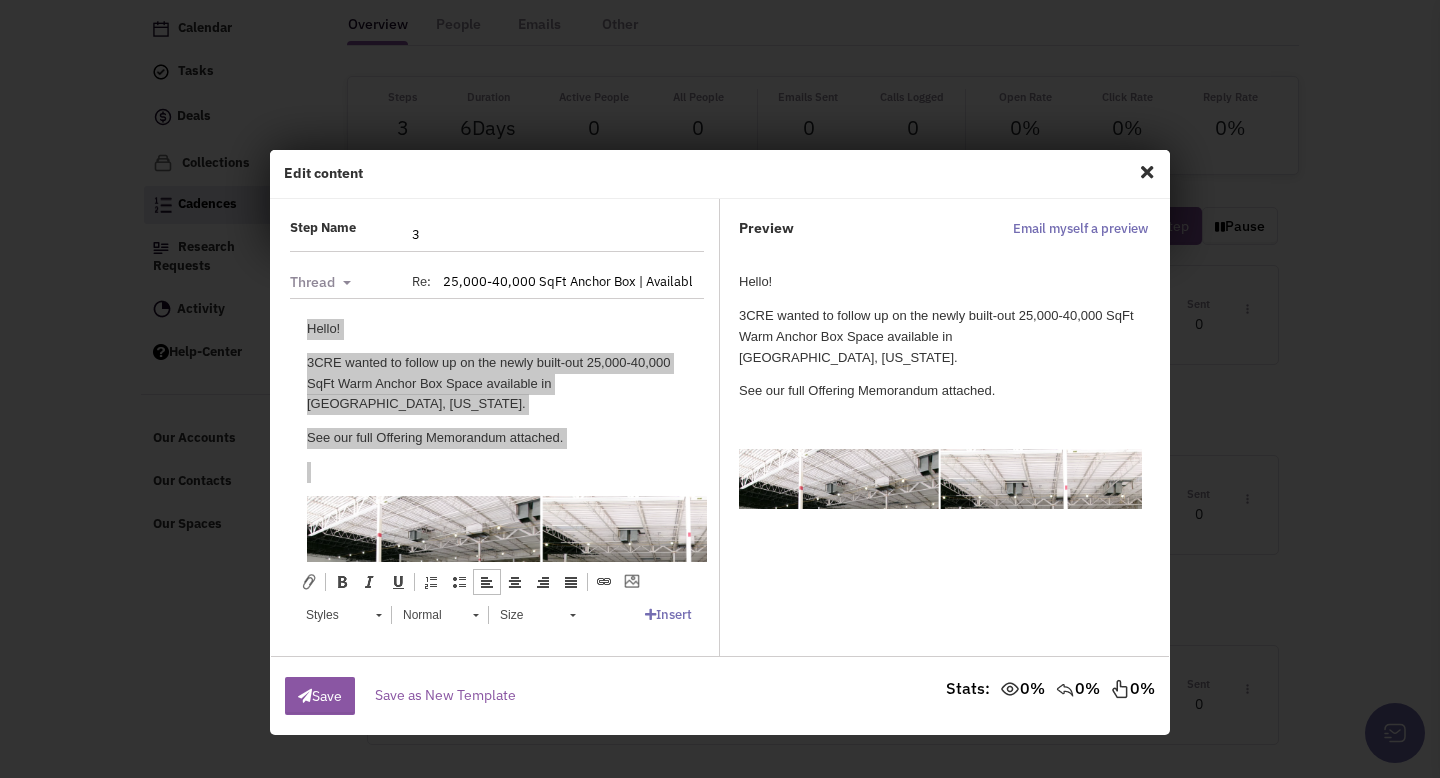 click at bounding box center (1147, 172) 